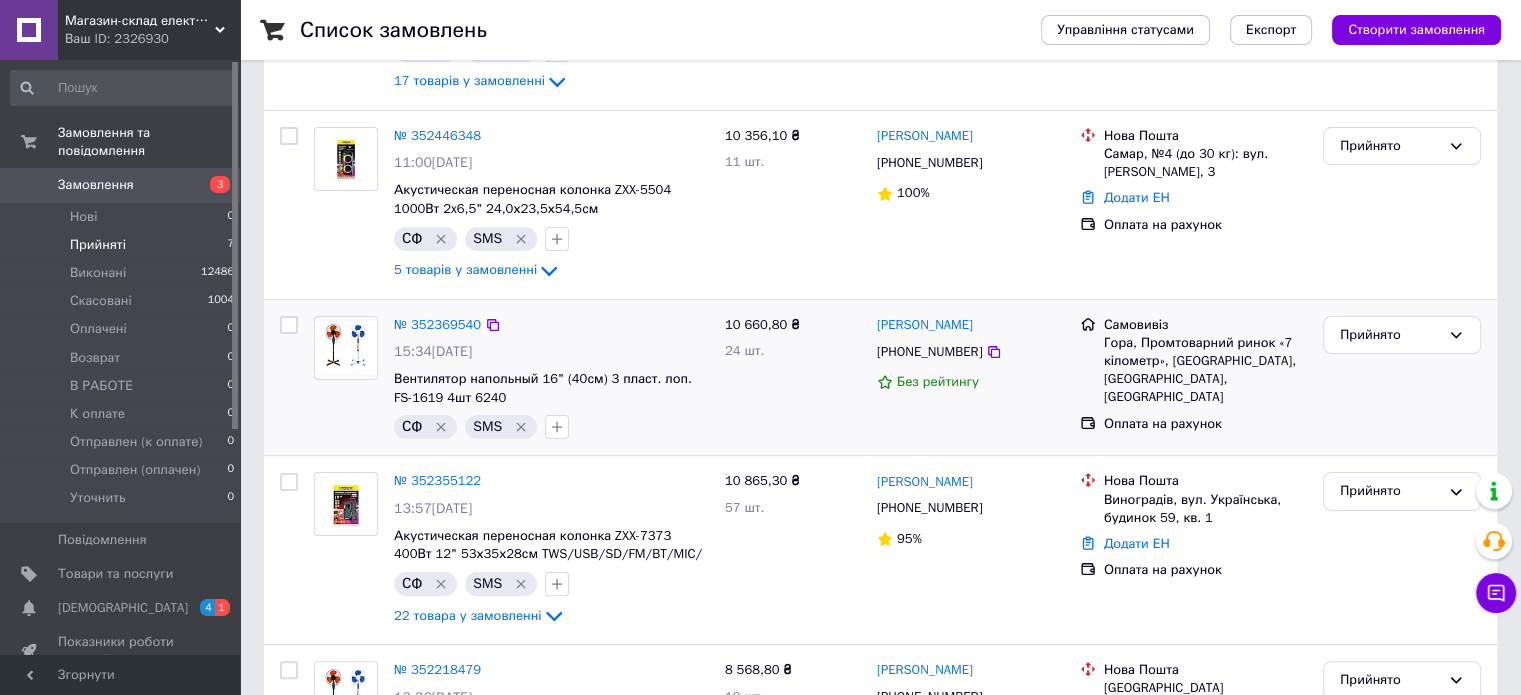 scroll, scrollTop: 400, scrollLeft: 0, axis: vertical 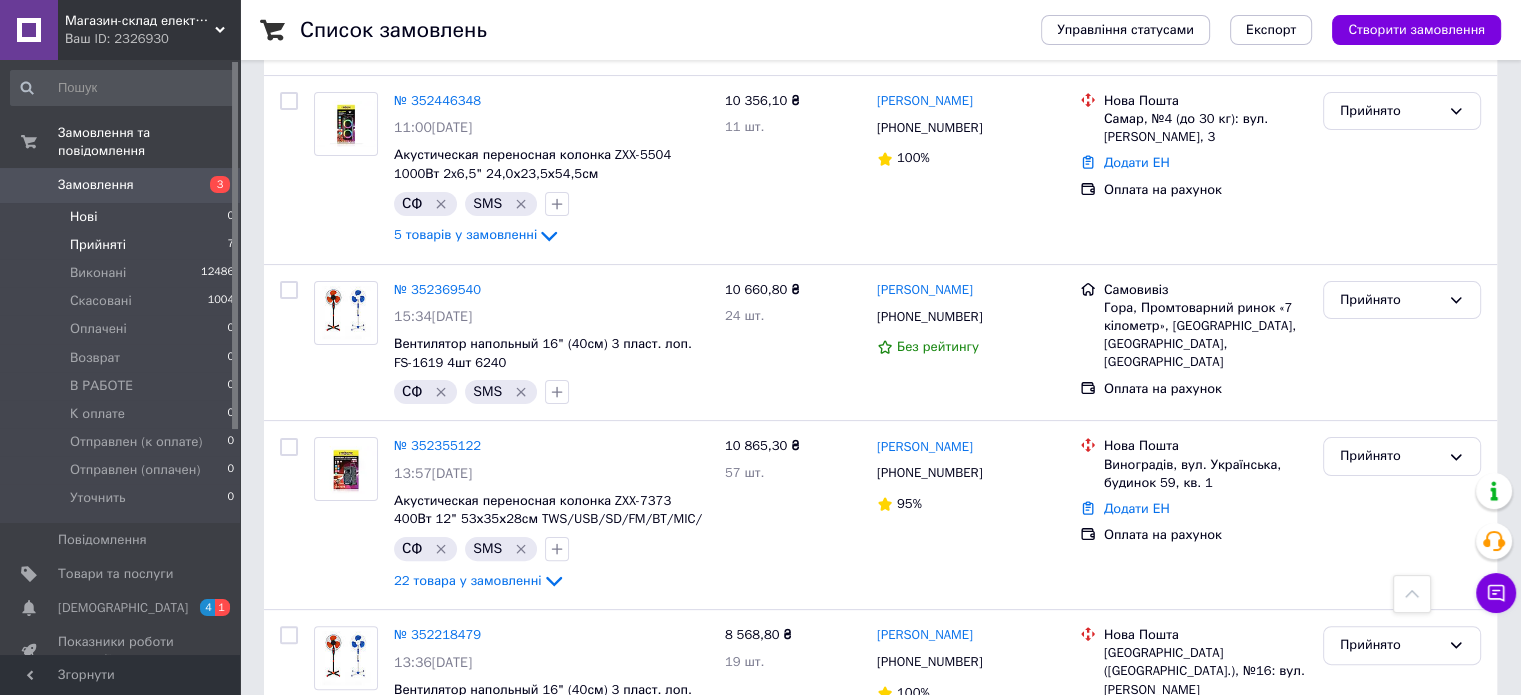 click on "Нові 0" at bounding box center [123, 217] 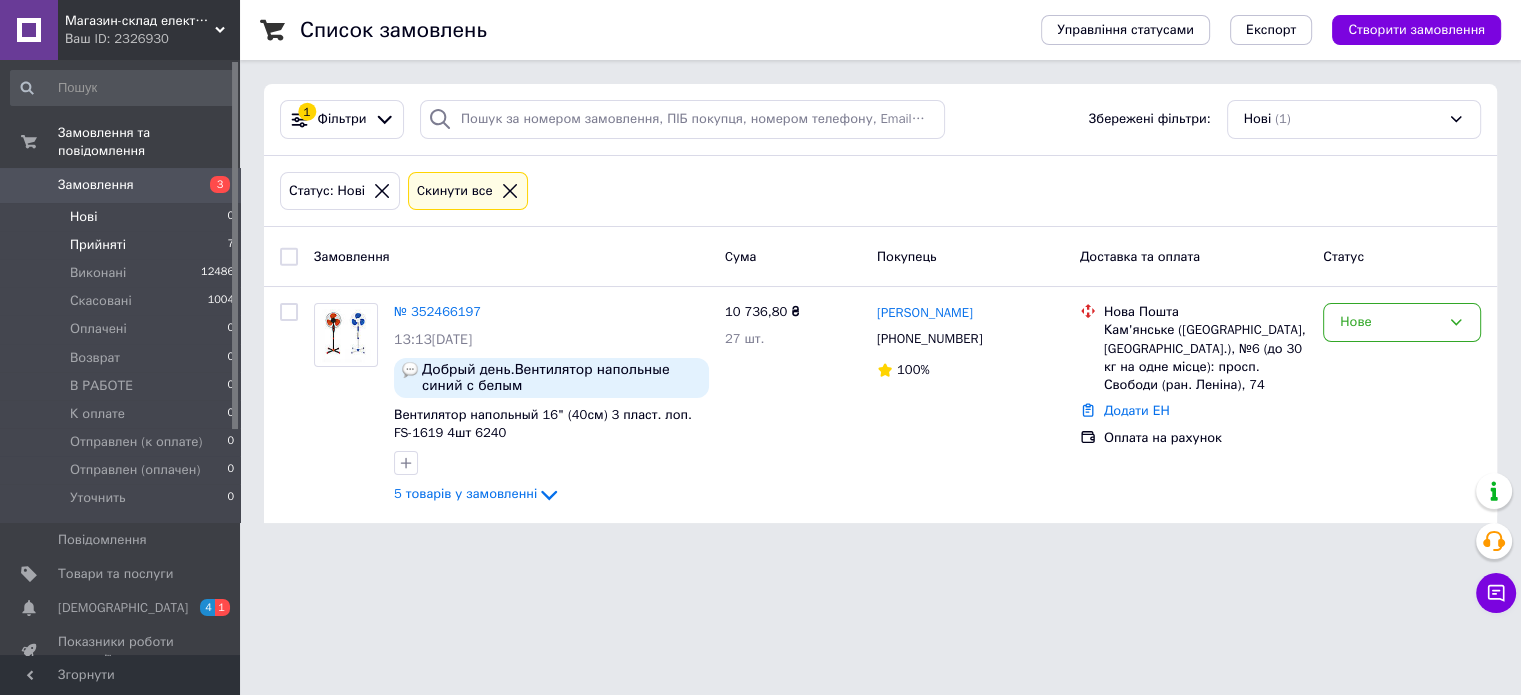 scroll, scrollTop: 0, scrollLeft: 0, axis: both 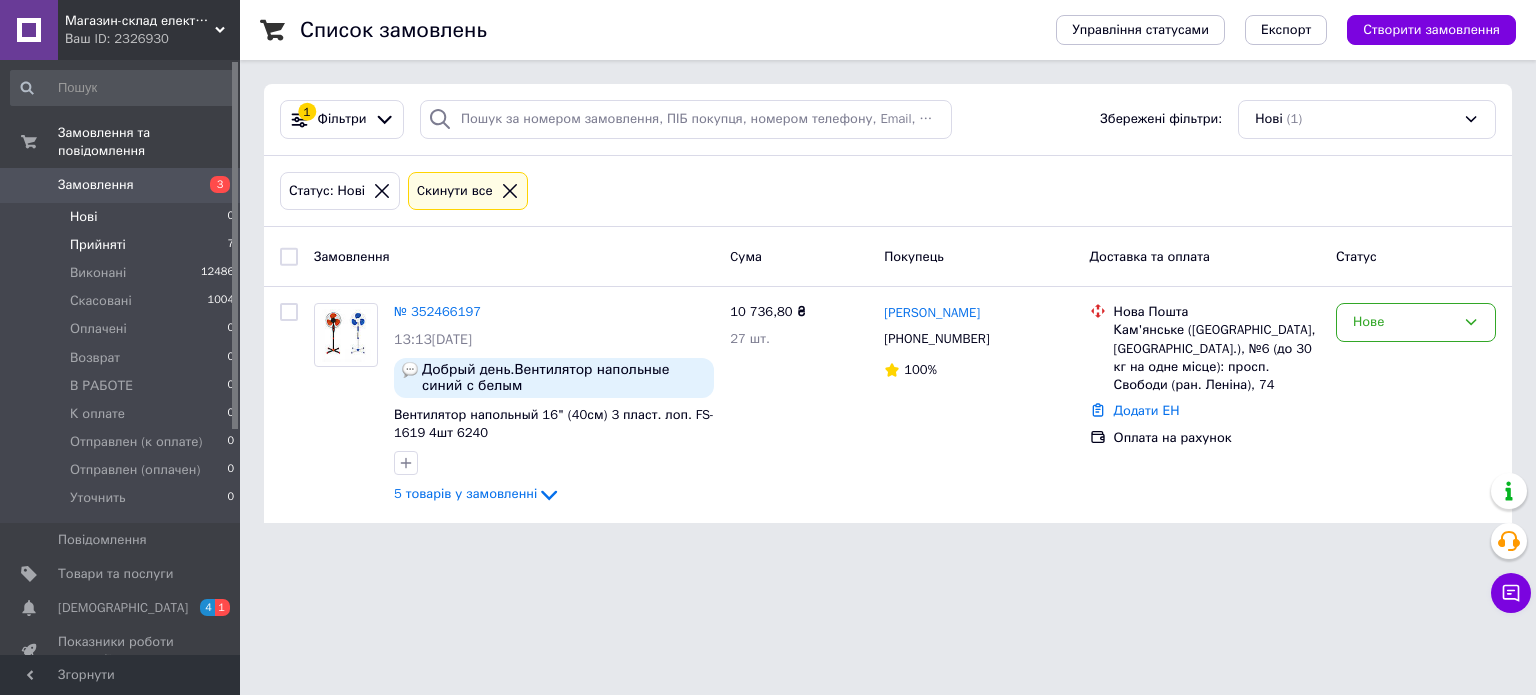 click on "Прийняті 7" at bounding box center (123, 245) 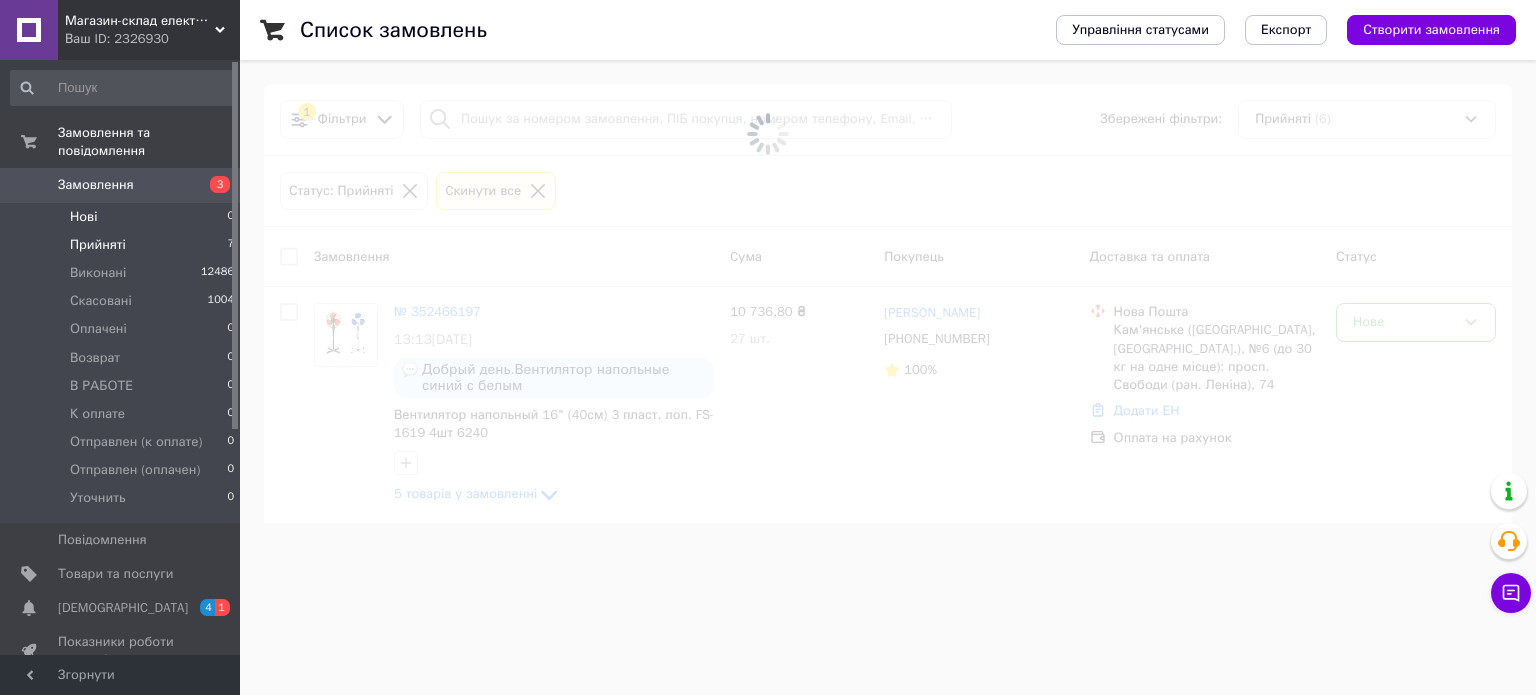 click on "Нові 0" at bounding box center (123, 217) 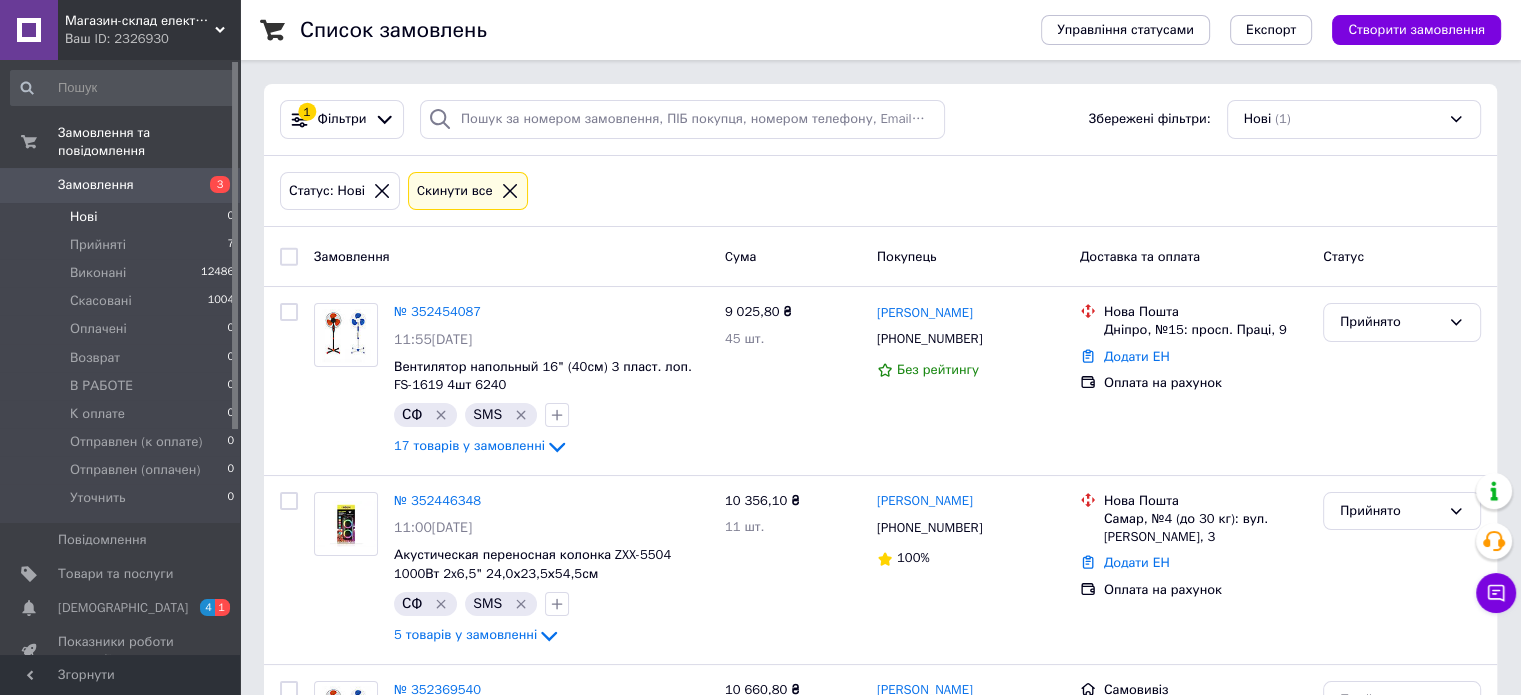 click on "Нові 0" at bounding box center (123, 217) 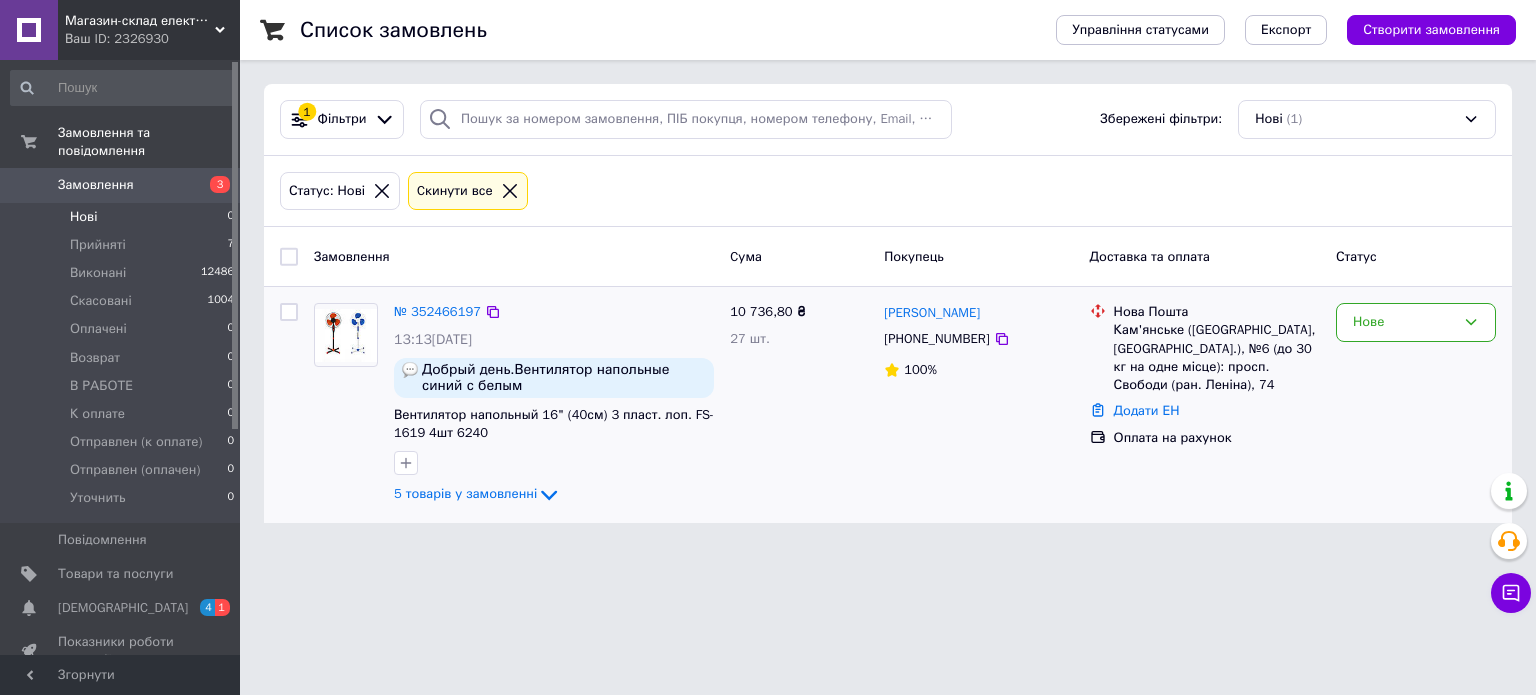 click at bounding box center (289, 312) 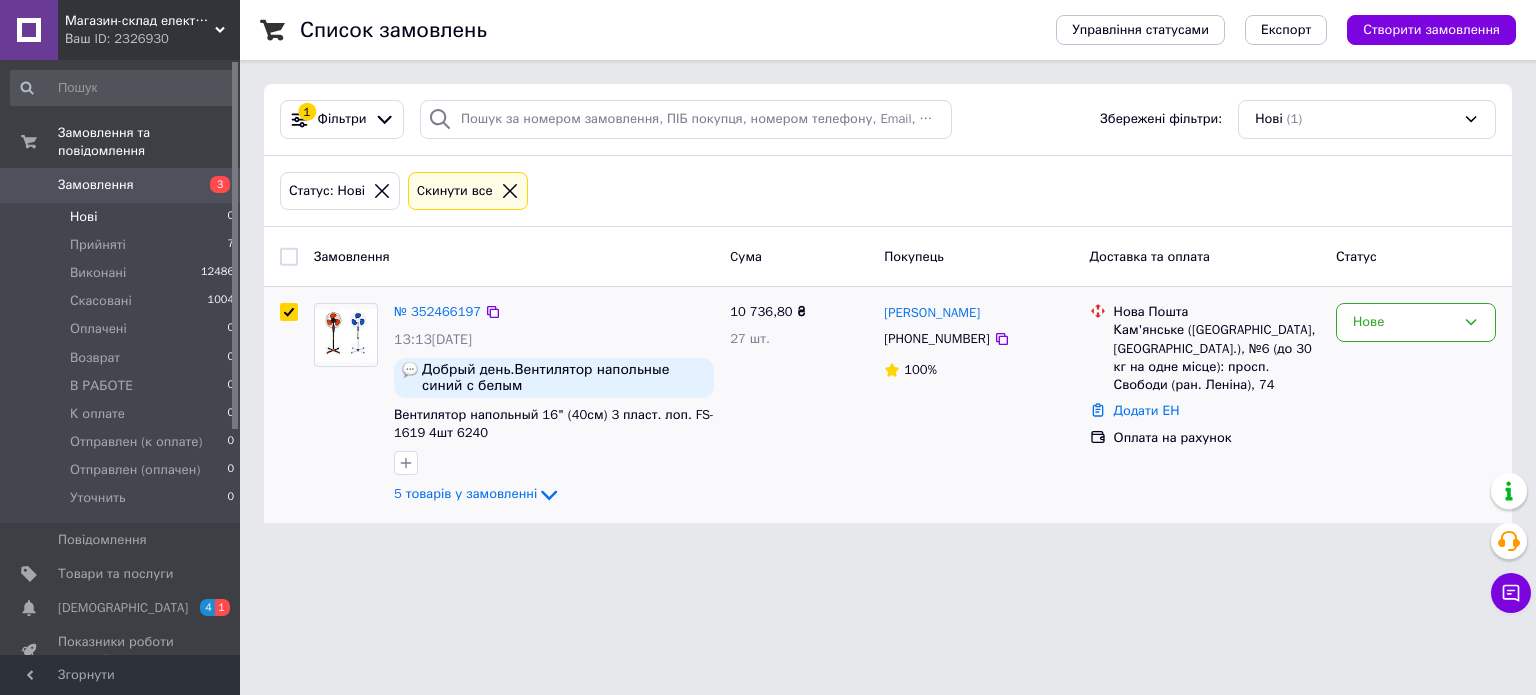 checkbox on "true" 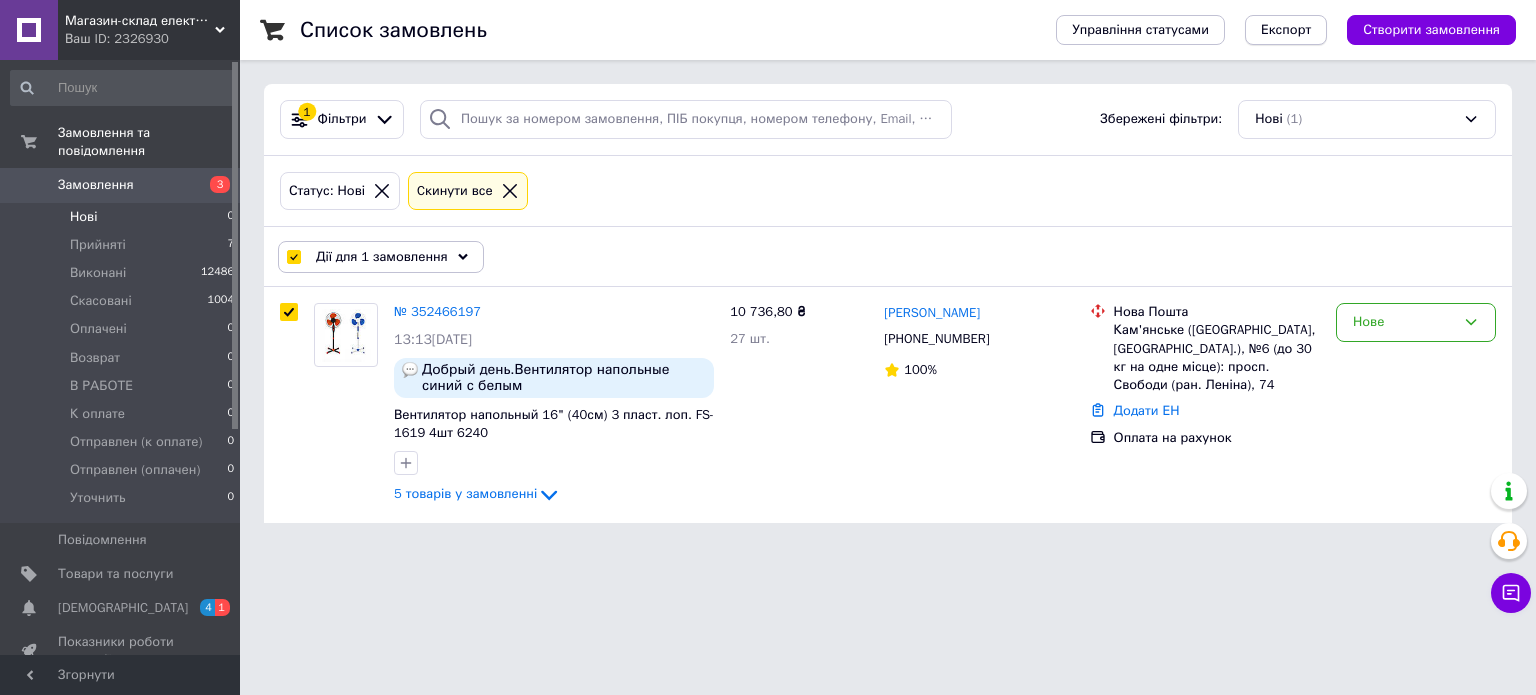 click on "Експорт" at bounding box center (1286, 30) 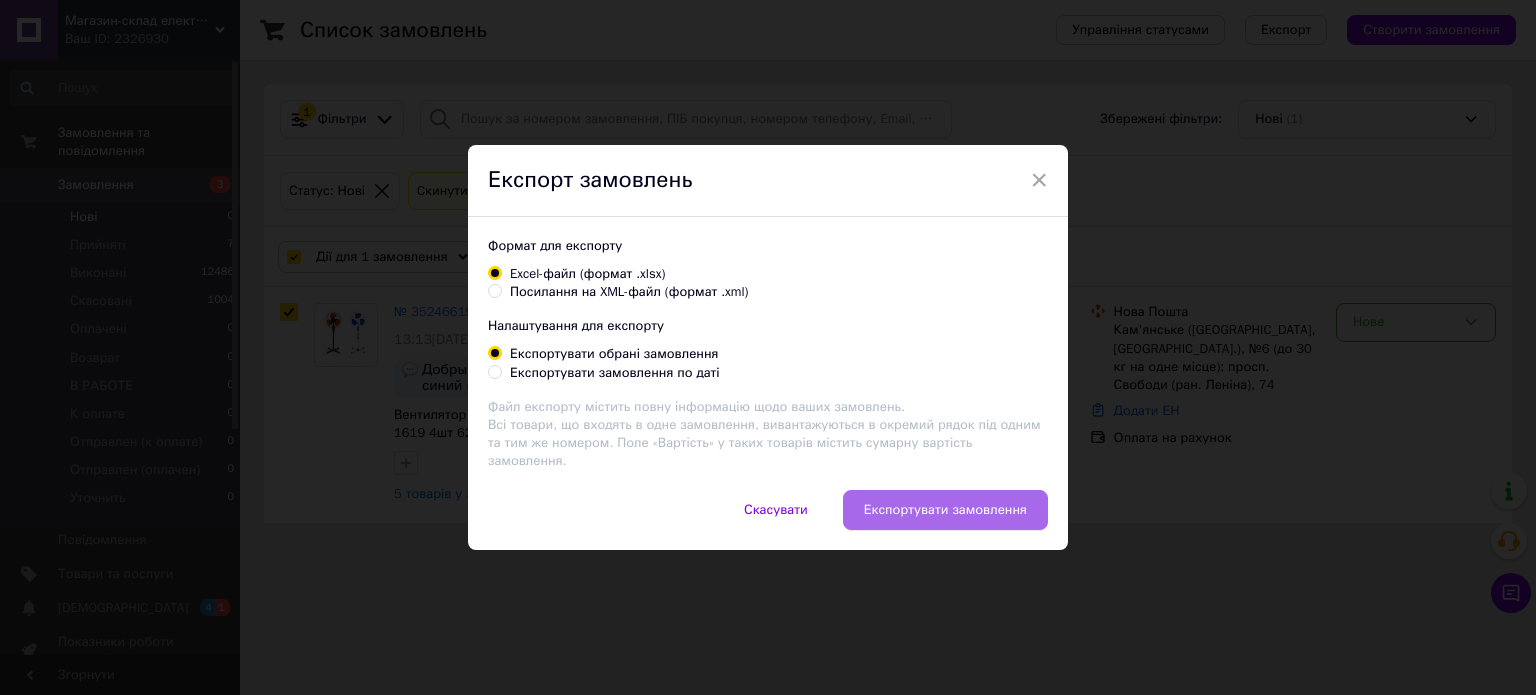click on "Експортувати замовлення" at bounding box center [945, 510] 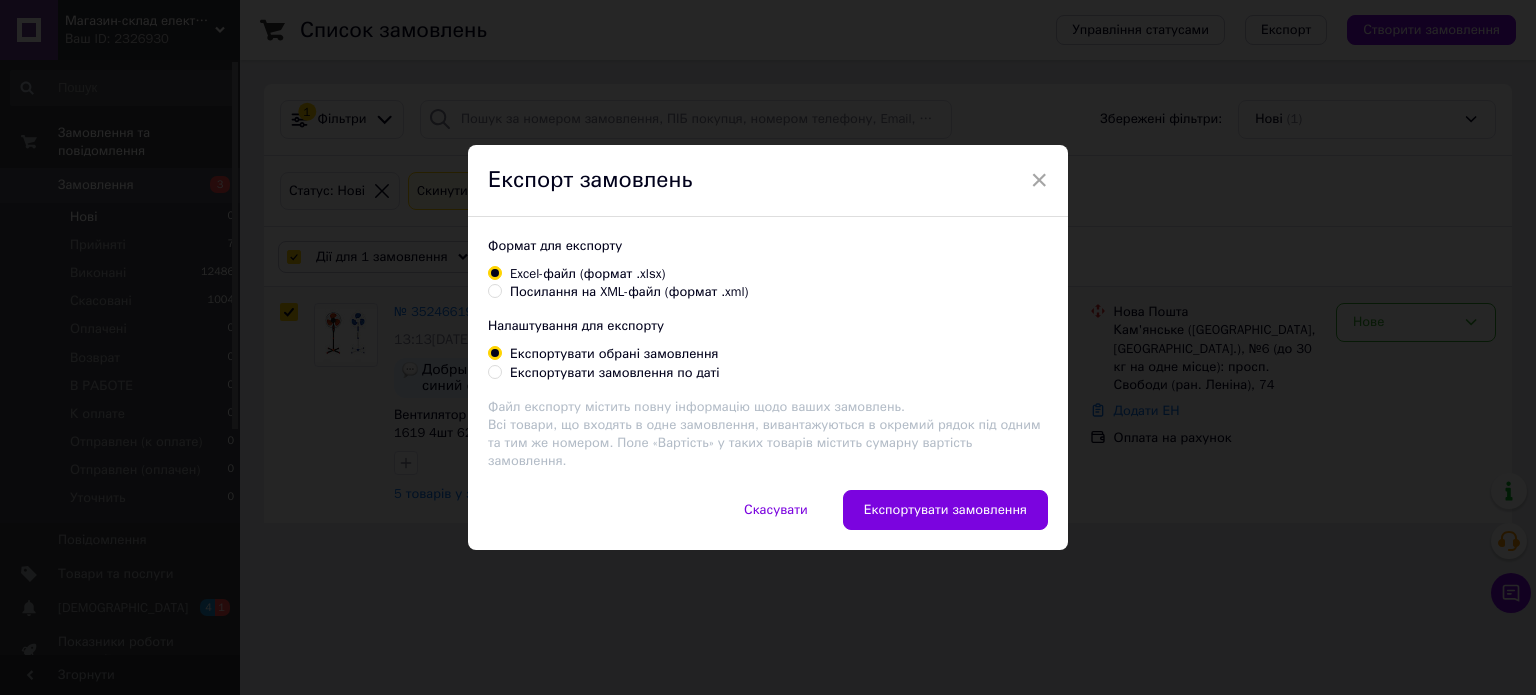 drag, startPoint x: 931, startPoint y: 492, endPoint x: 898, endPoint y: 511, distance: 38.078865 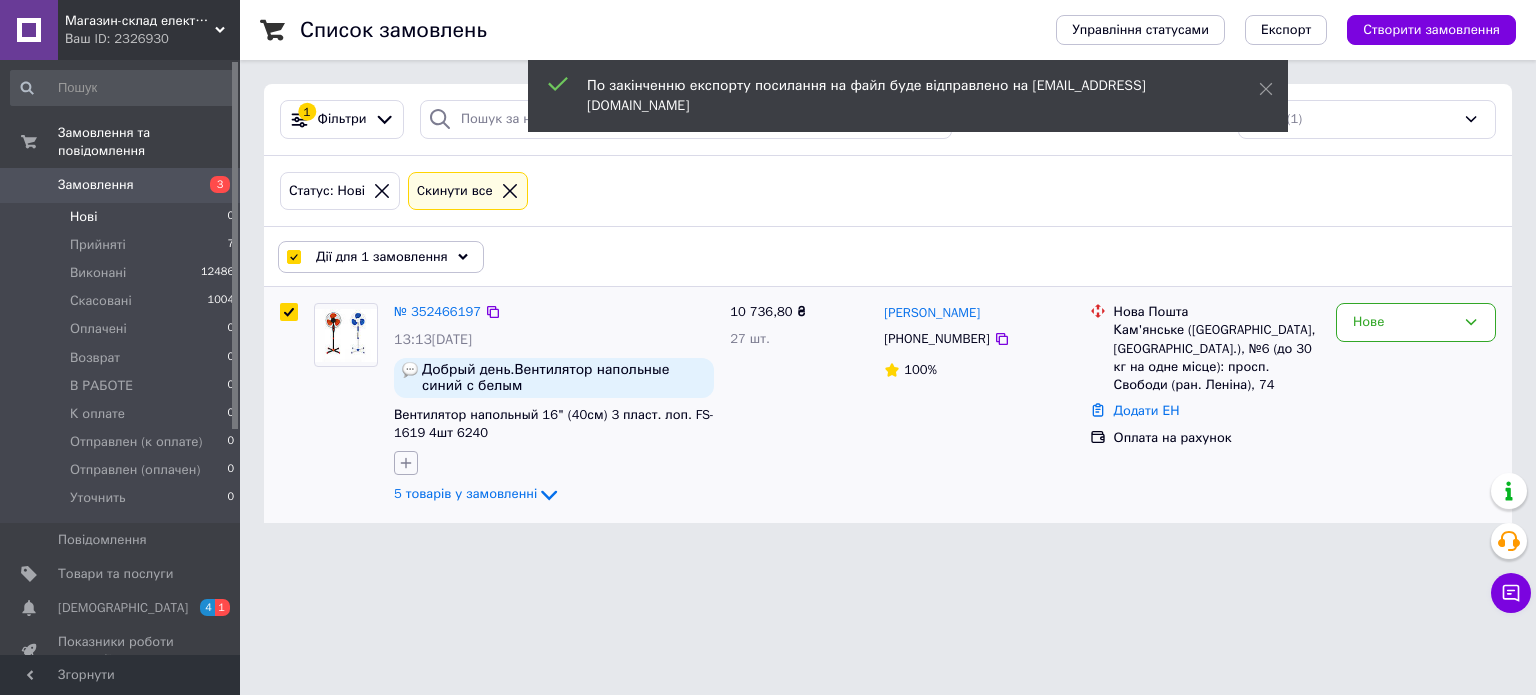 click 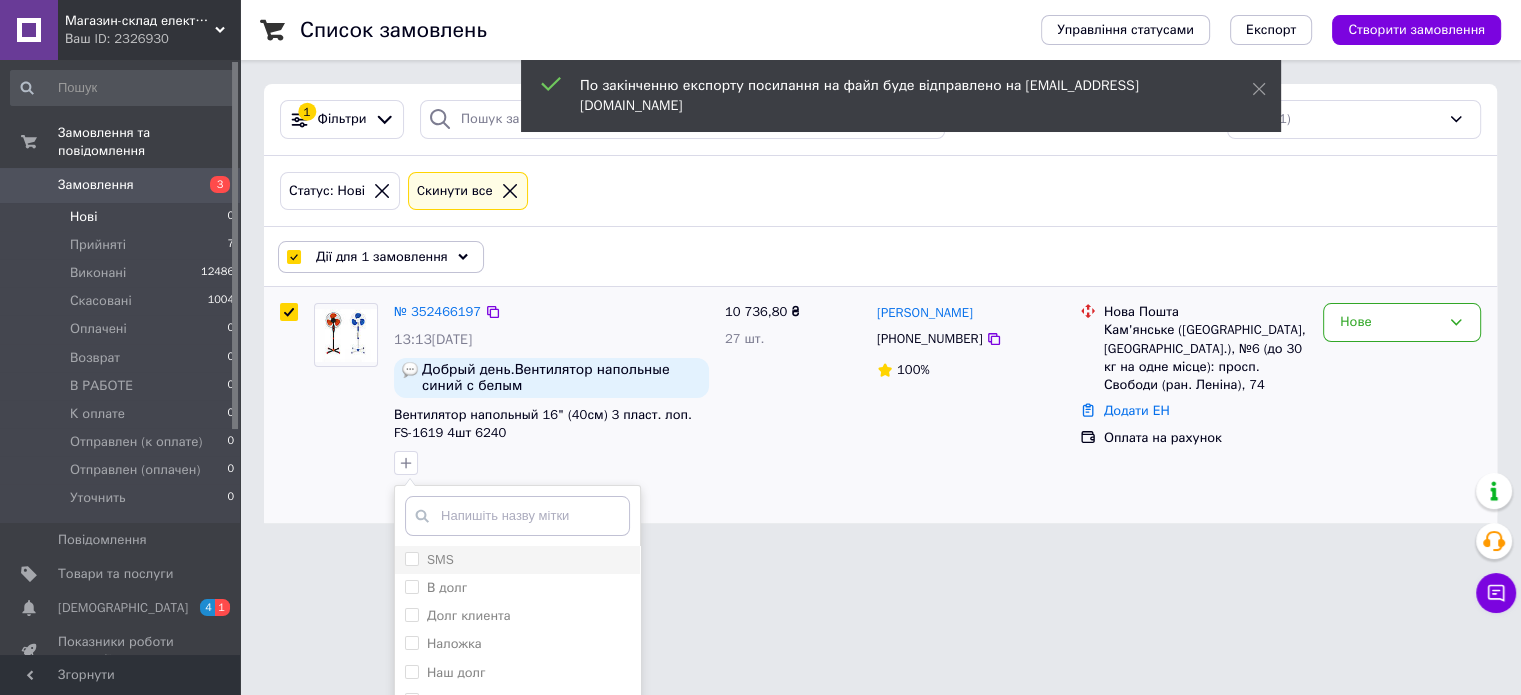 click on "SMS" at bounding box center [517, 560] 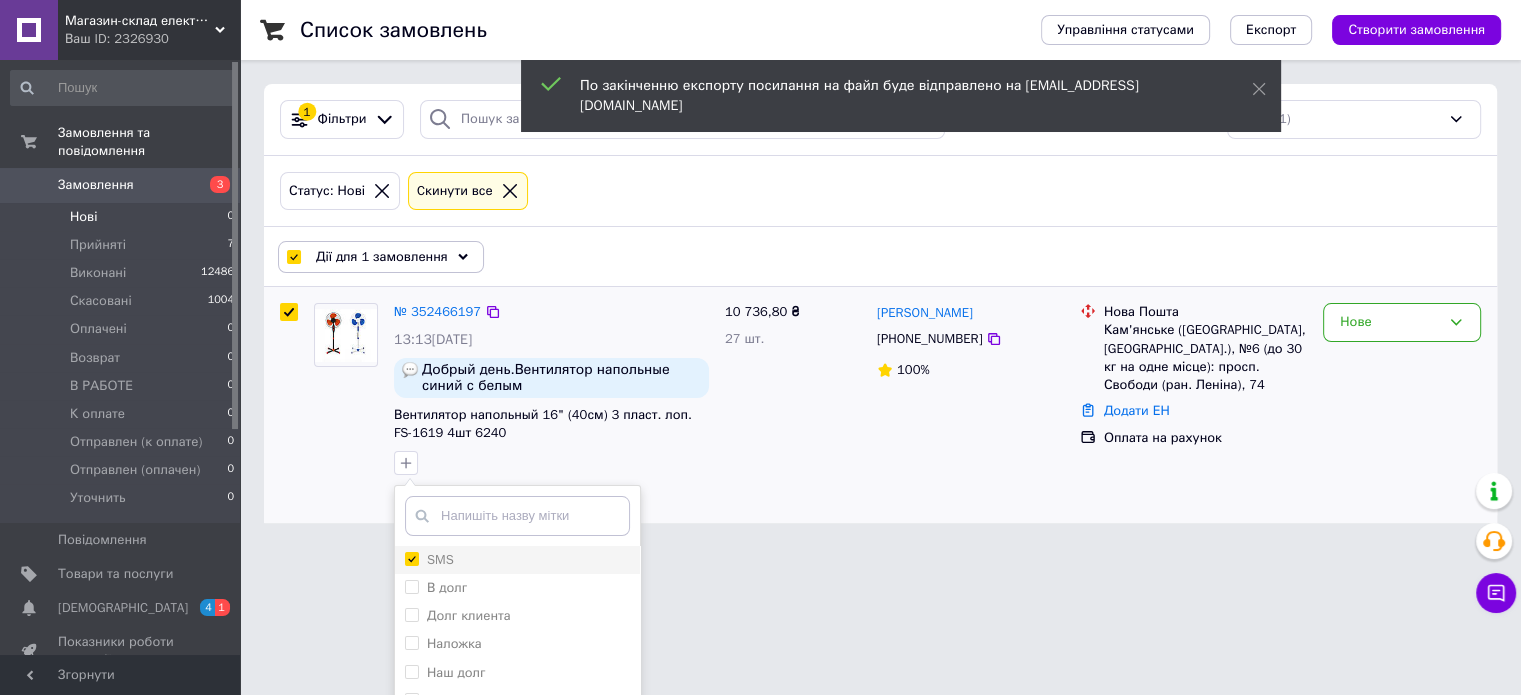 checkbox on "true" 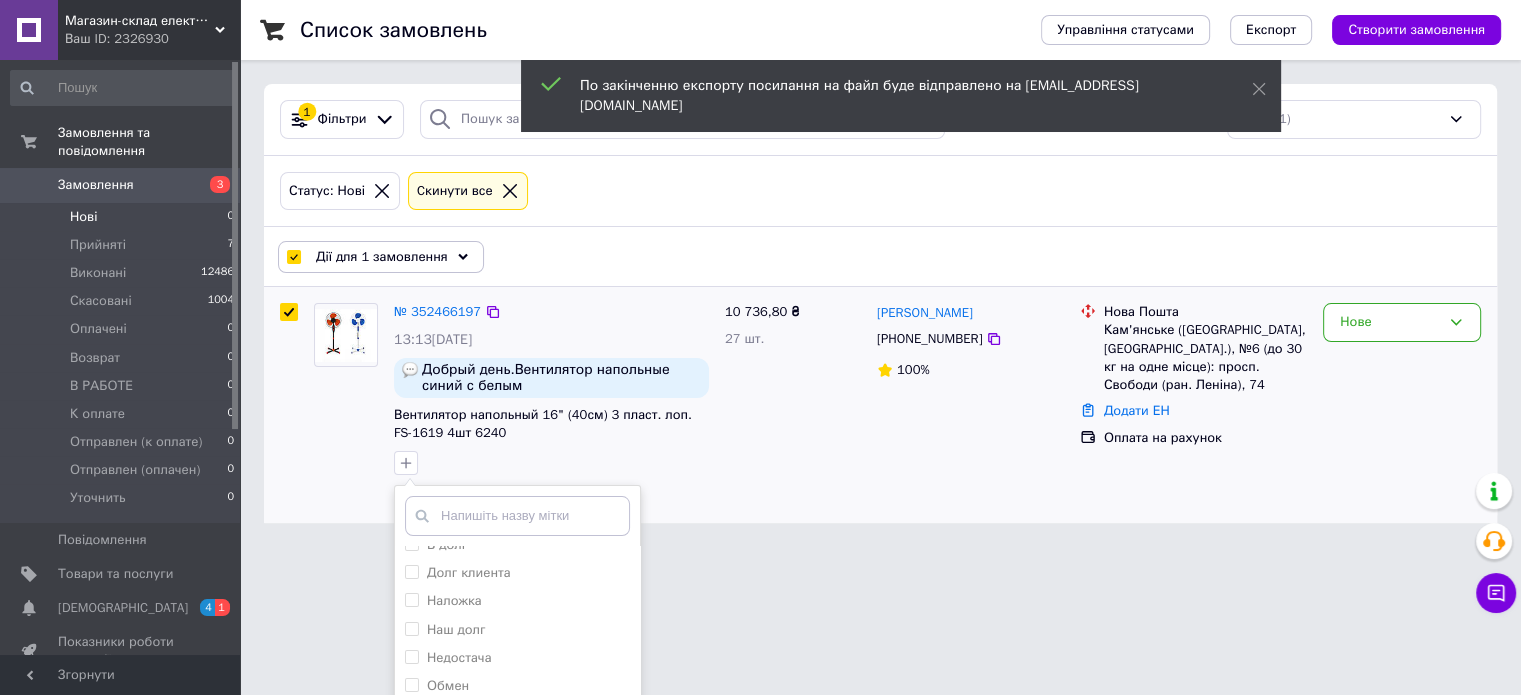 scroll, scrollTop: 66, scrollLeft: 0, axis: vertical 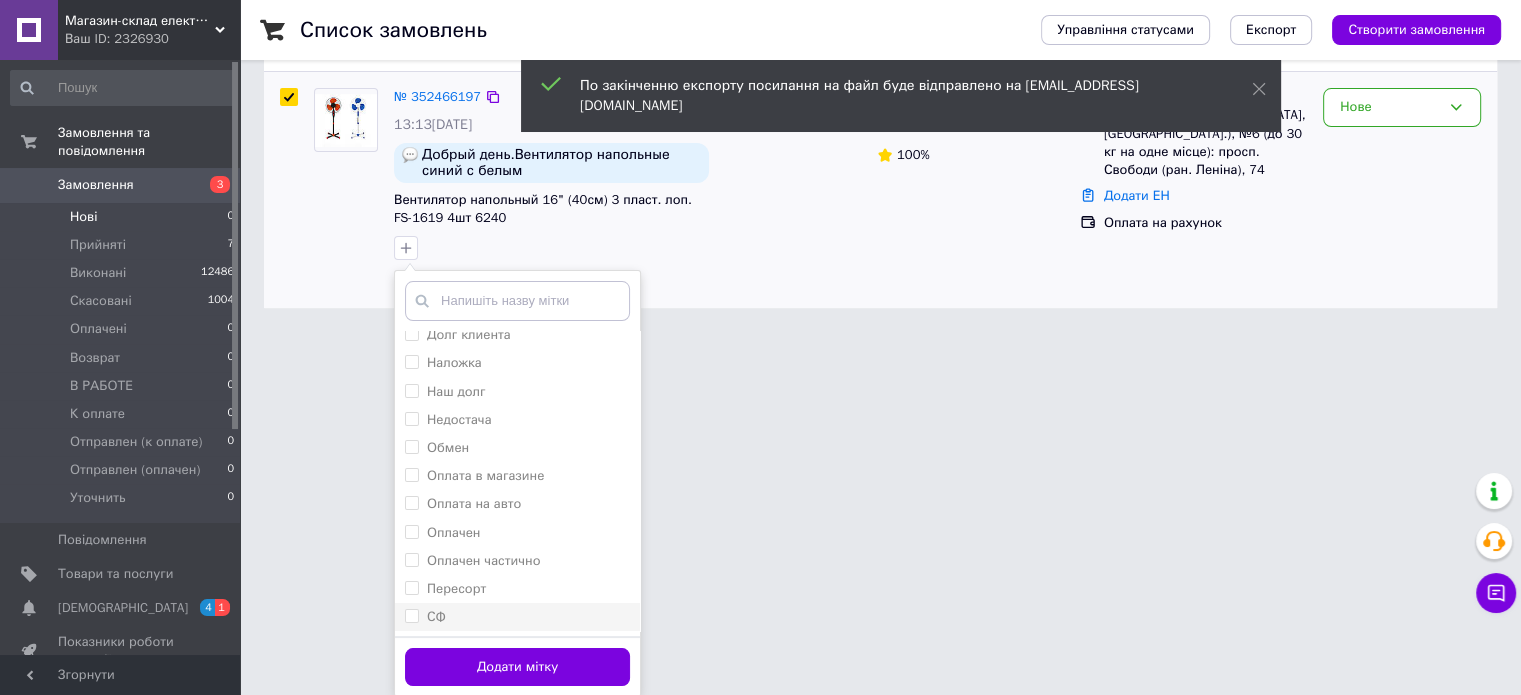 click on "СФ" at bounding box center [517, 617] 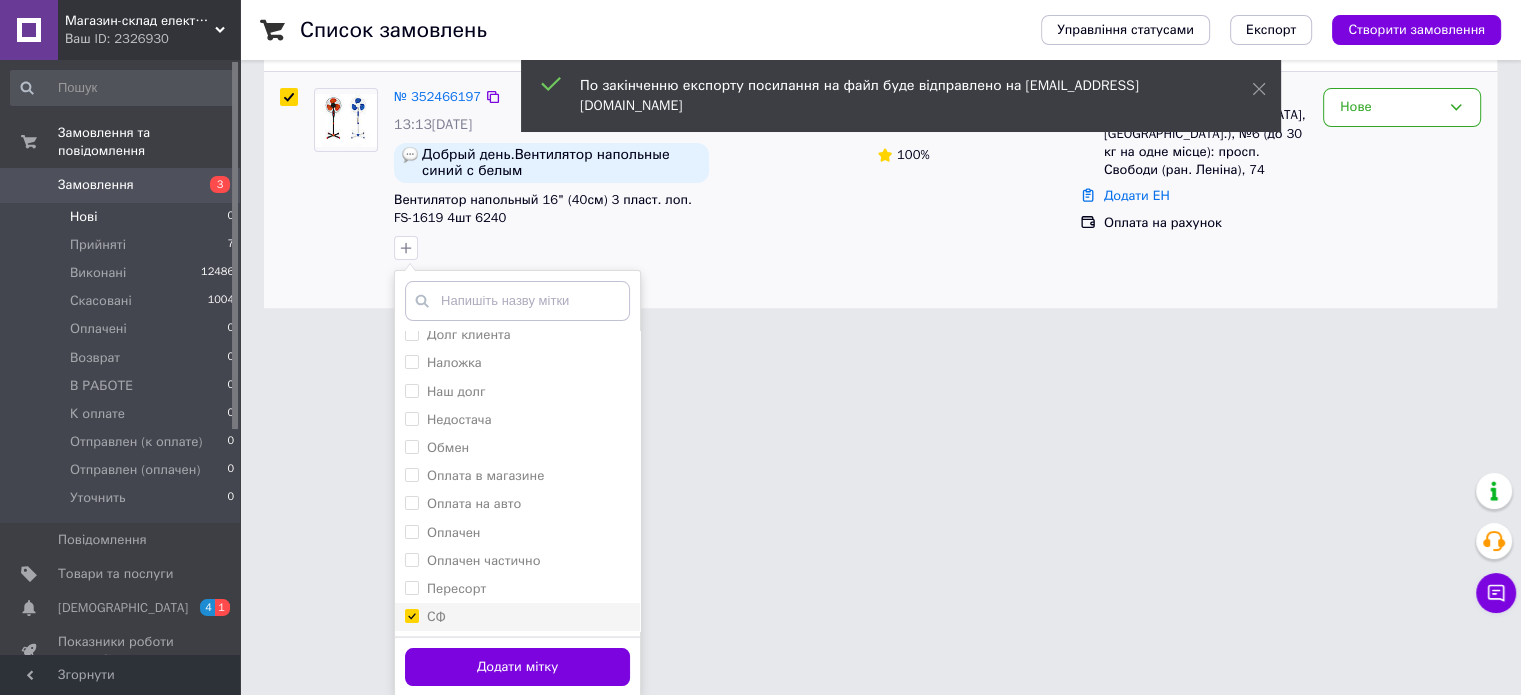 checkbox on "true" 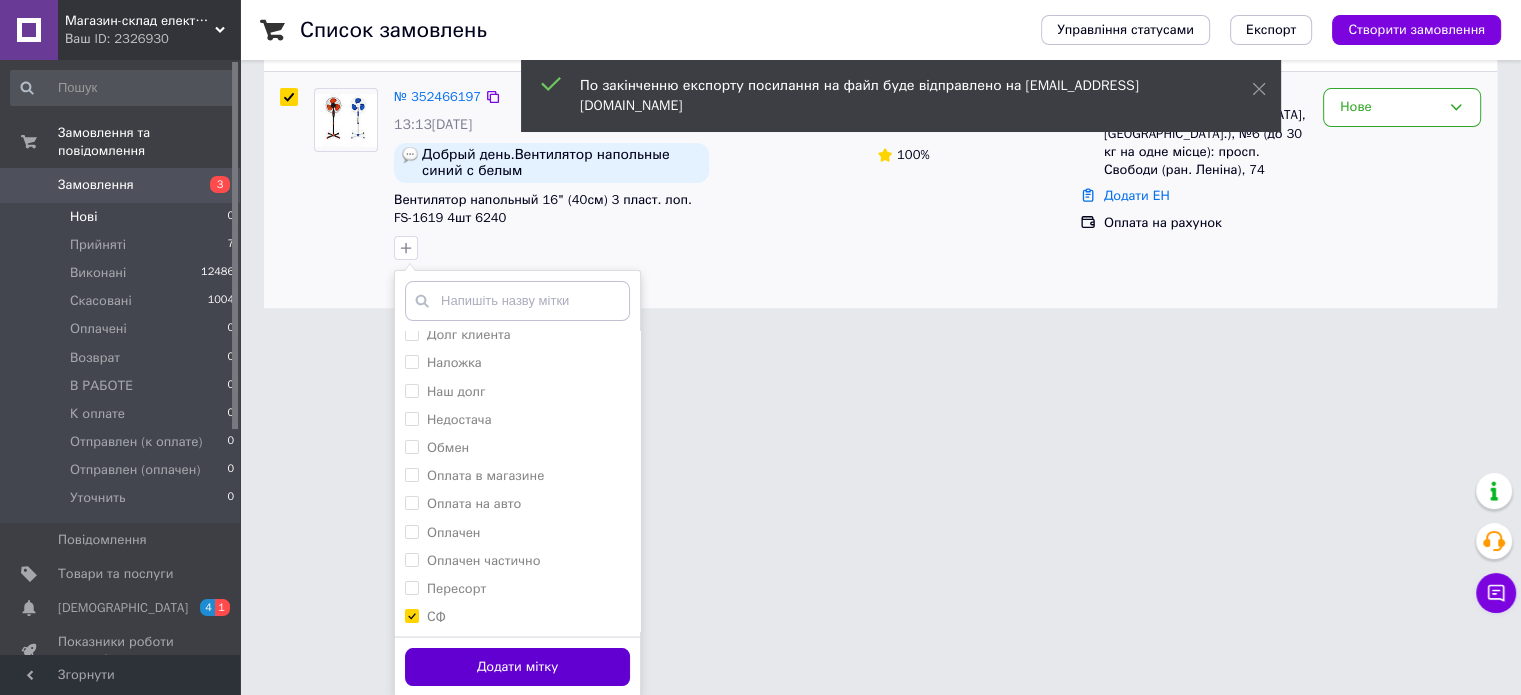 click on "Додати мітку" at bounding box center (517, 667) 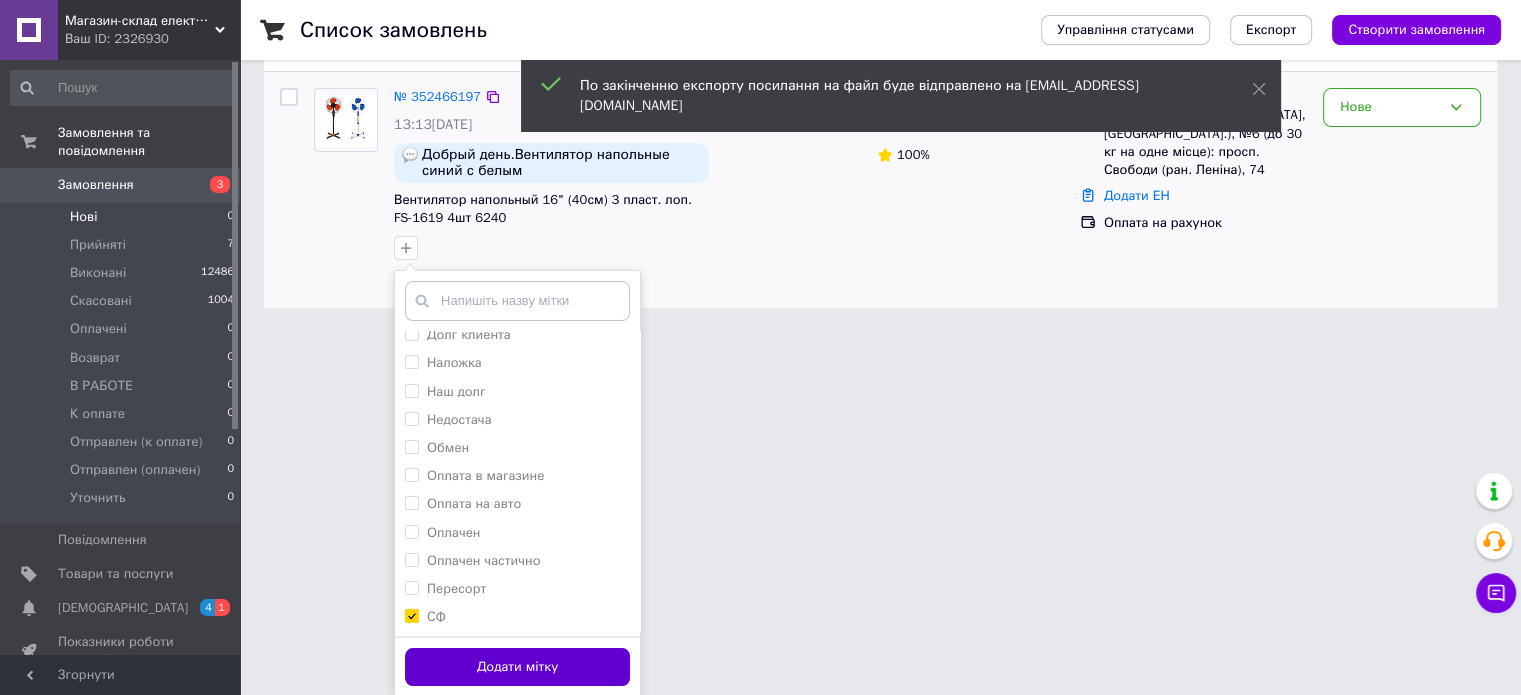 checkbox on "false" 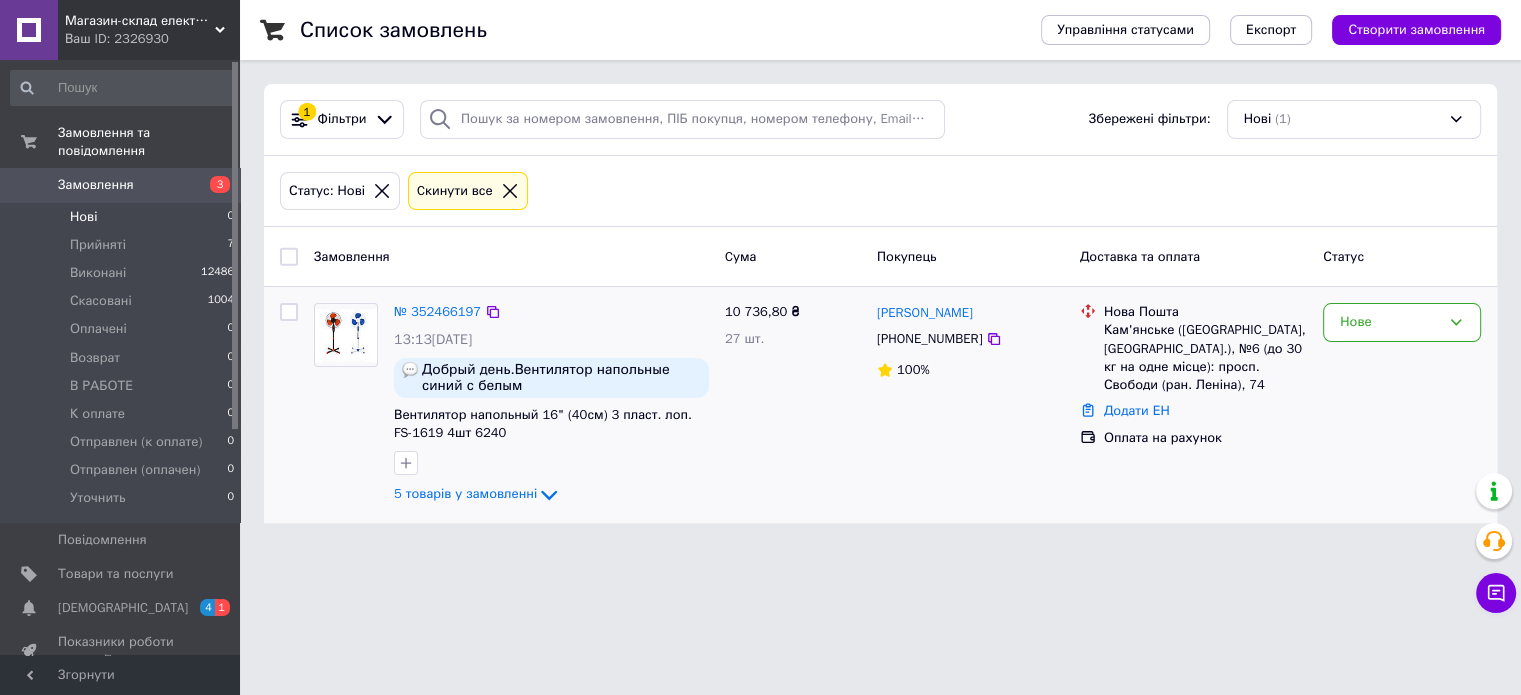 scroll, scrollTop: 0, scrollLeft: 0, axis: both 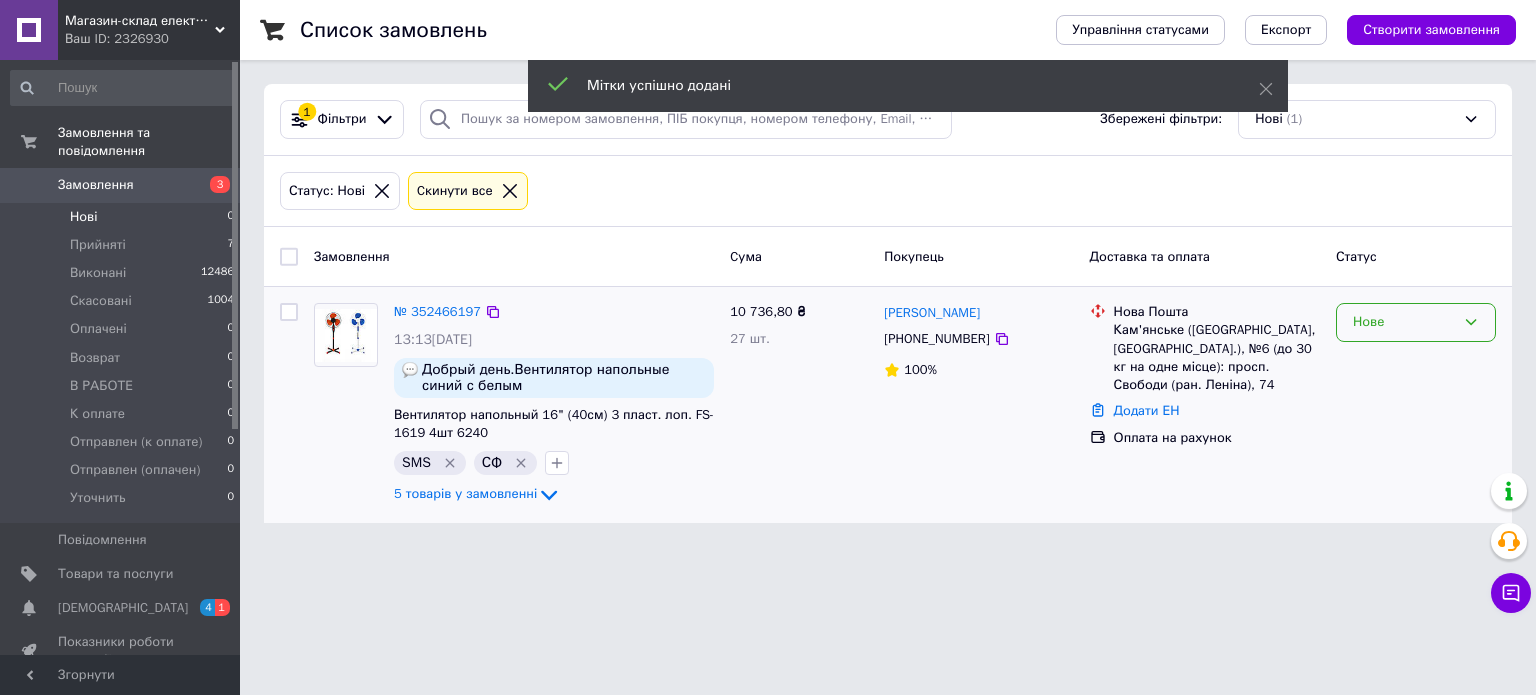 drag, startPoint x: 1372, startPoint y: 323, endPoint x: 1372, endPoint y: 337, distance: 14 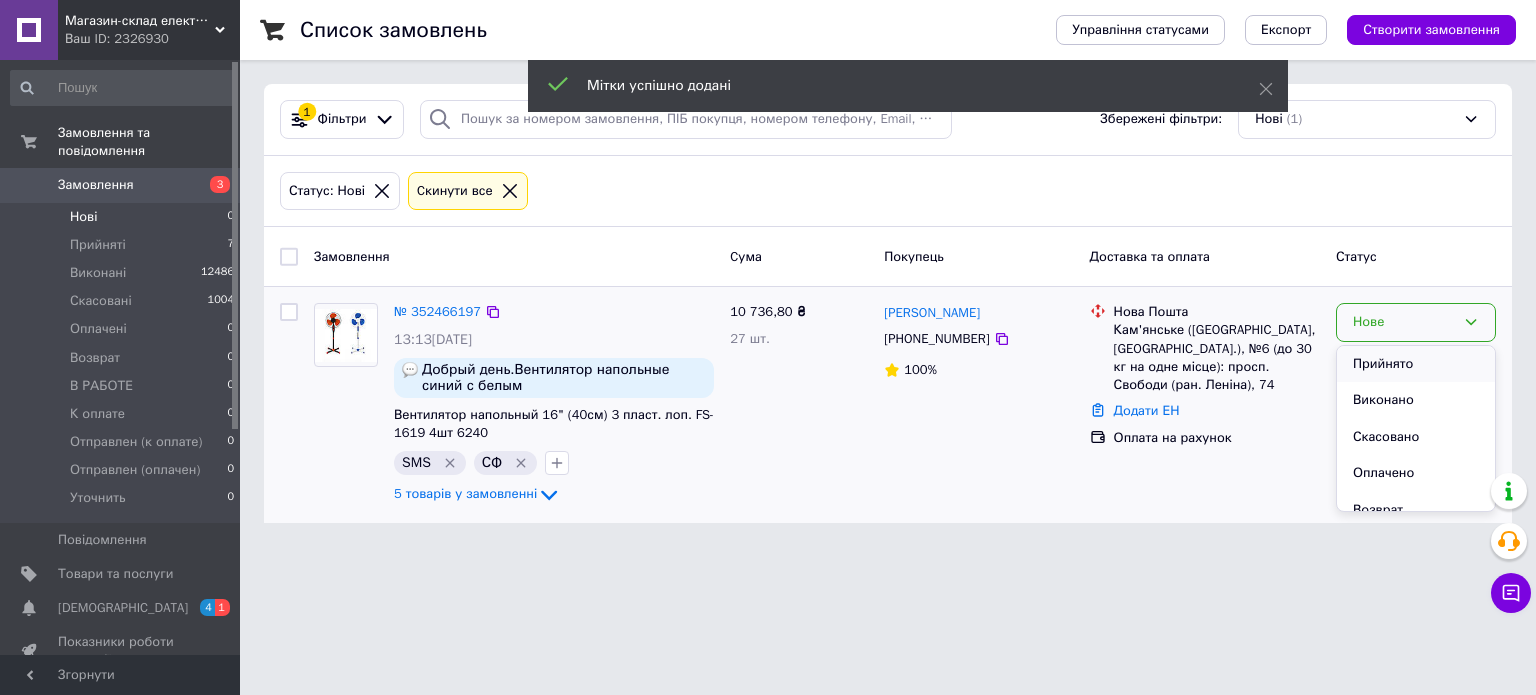 click on "Прийнято" at bounding box center [1416, 364] 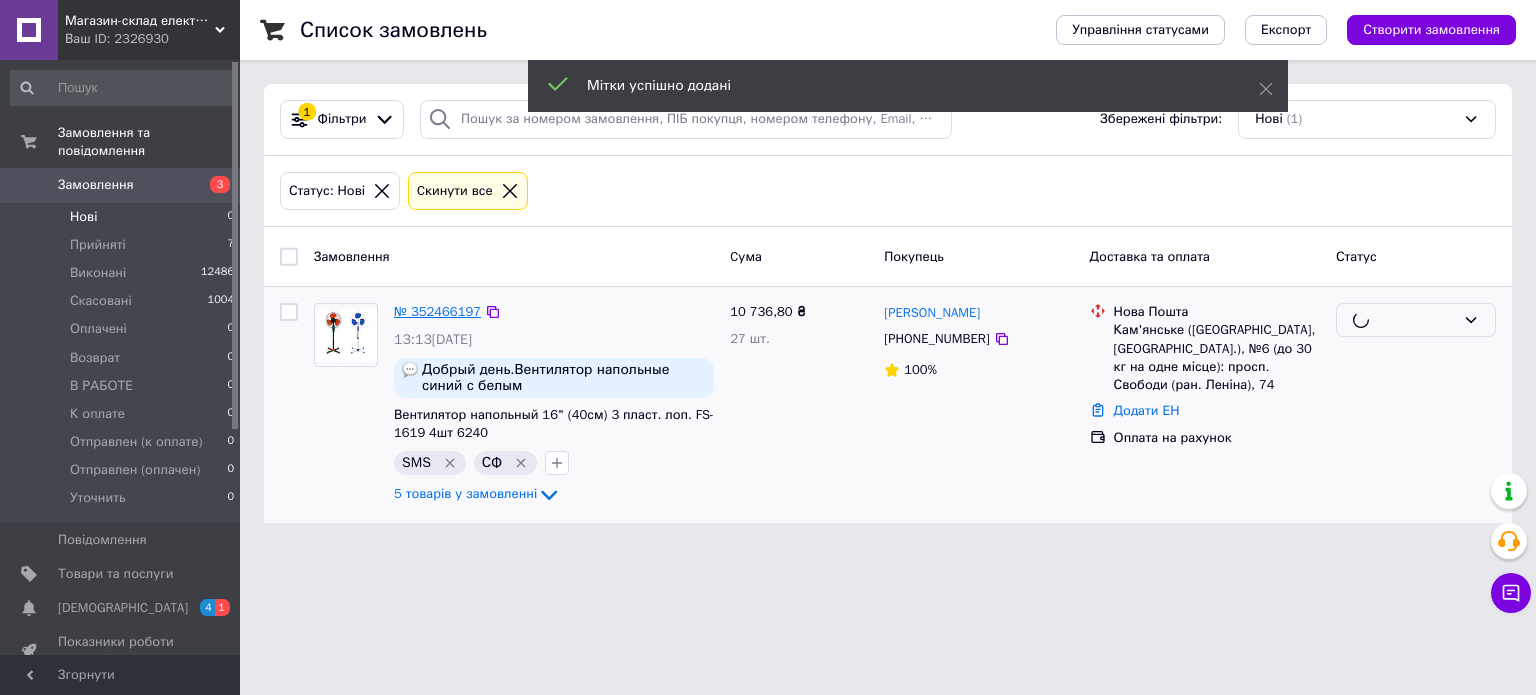 click on "№ 352466197" at bounding box center (437, 311) 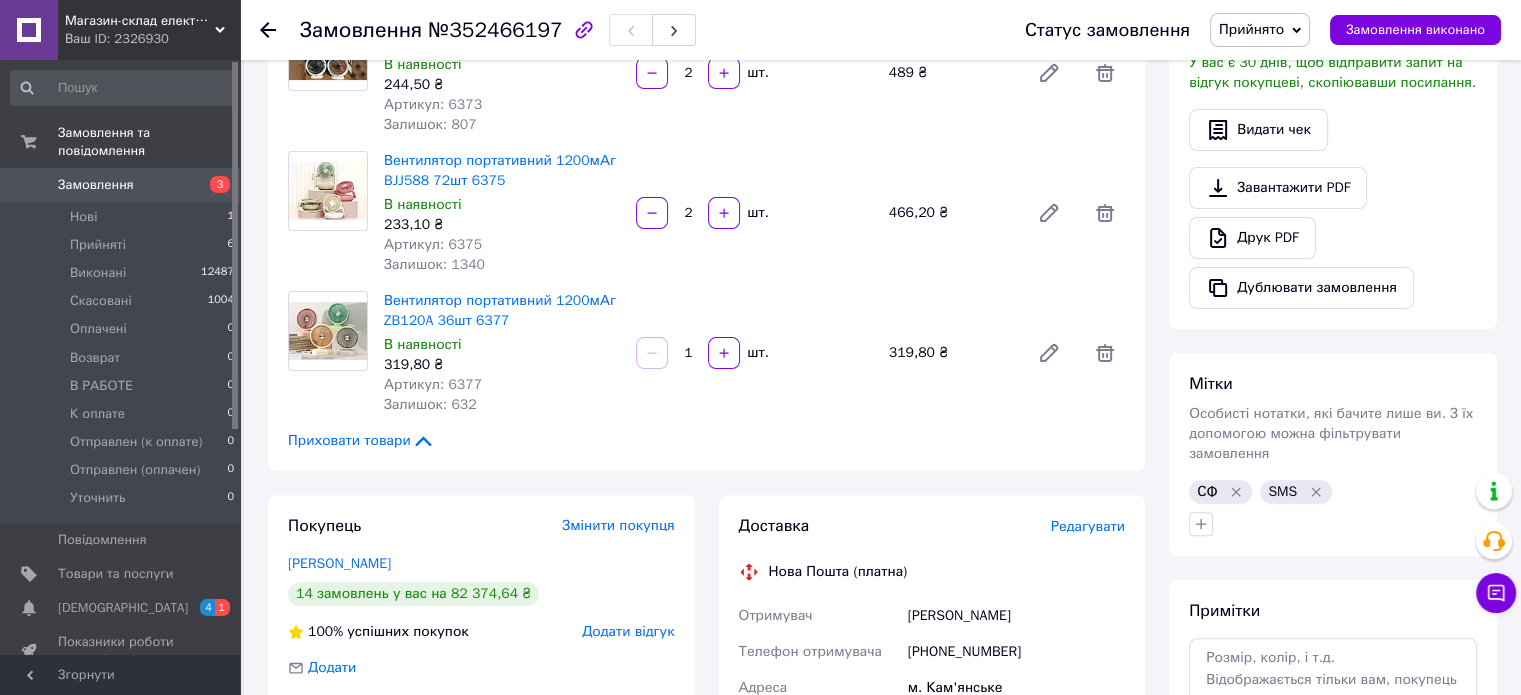 click on "Всього 5 товарів 10 736,80 ₴ Доставка Необхідно уточнити Знижка Додати Всього до сплати 10736.8 ₴ Дії Написати покупцеві Telegram SMS Запит на відгук про компанію   Скопіювати запит на відгук У вас є 30 днів, щоб відправити запит на відгук покупцеві, скопіювавши посилання.   Видати чек   Завантажити PDF   Друк PDF   Дублювати замовлення Мітки Особисті нотатки, які бачите лише ви. З їх допомогою можна фільтрувати замовлення СФ   SMS   Примітки Залишилося 300 символів Очистити Зберегти" at bounding box center [1333, 214] 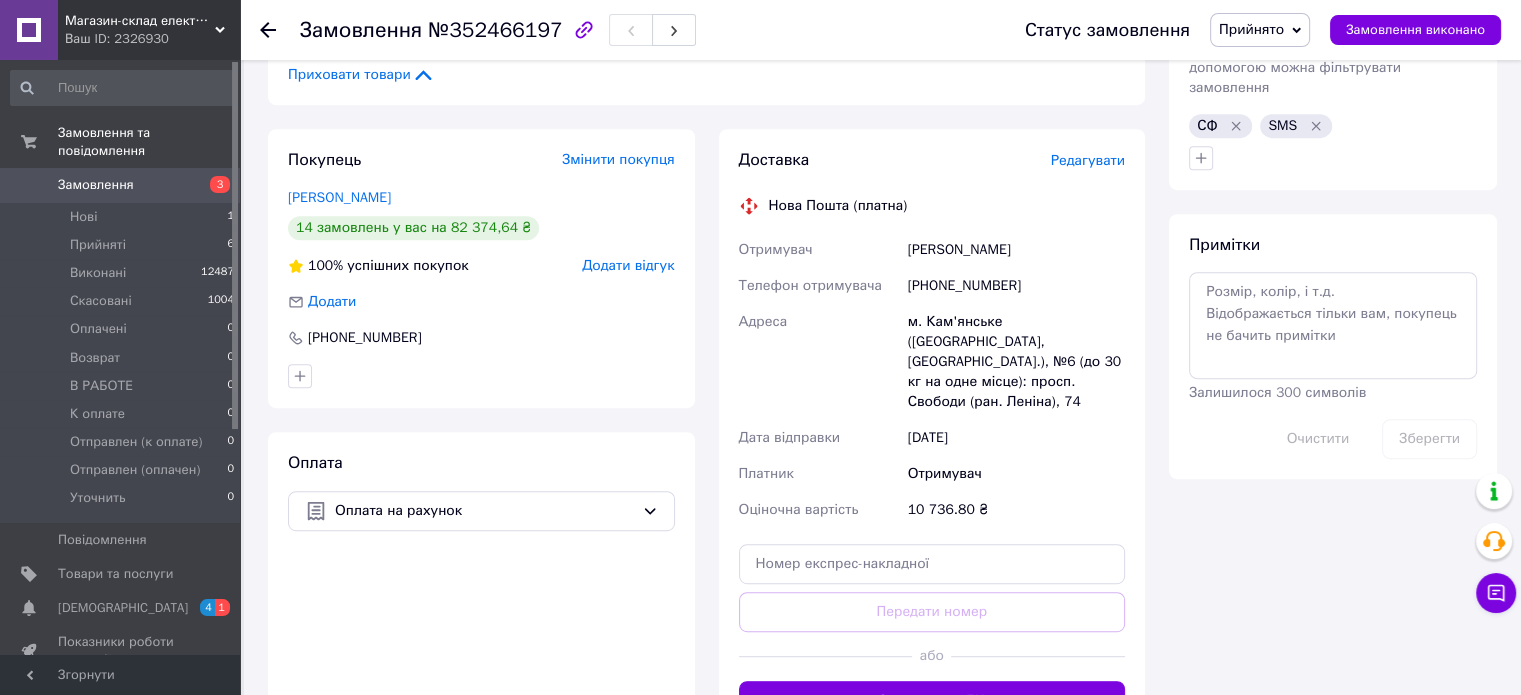 scroll, scrollTop: 900, scrollLeft: 0, axis: vertical 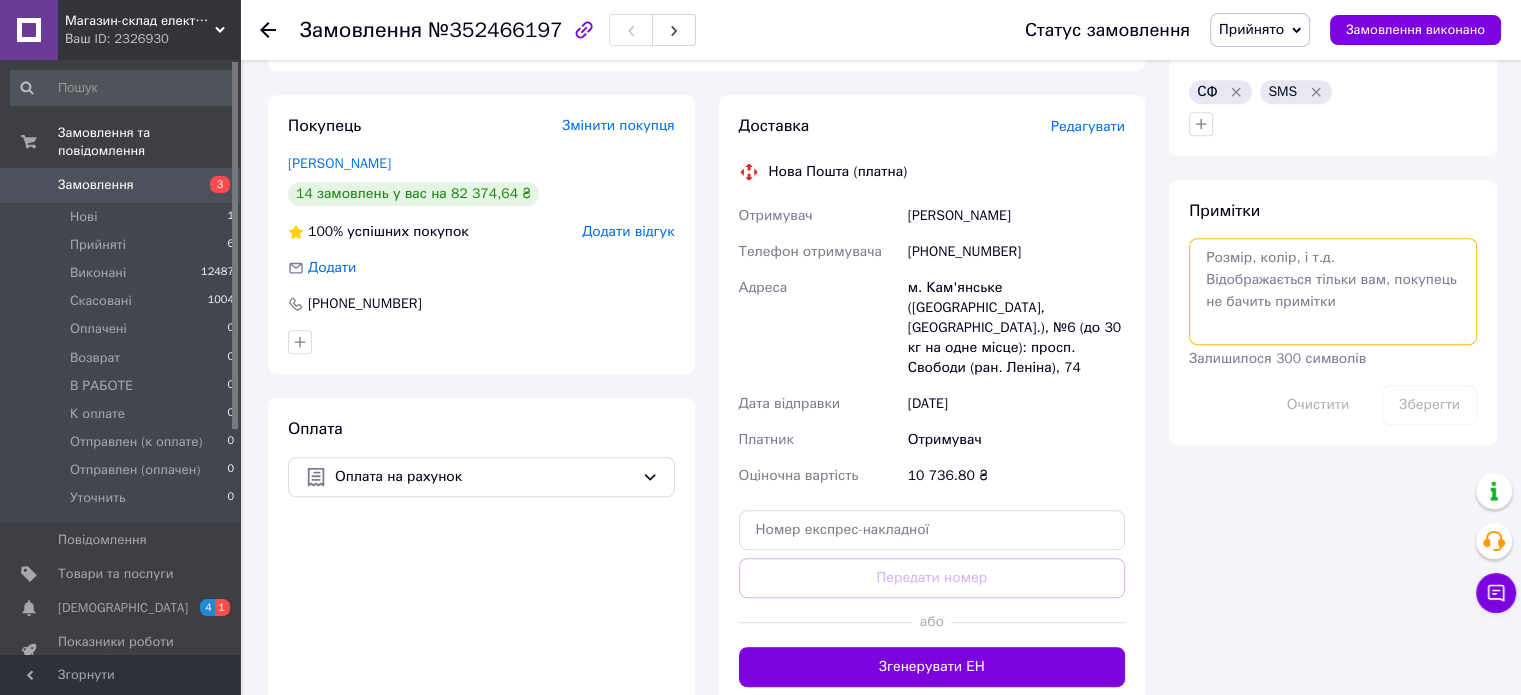 click at bounding box center [1333, 291] 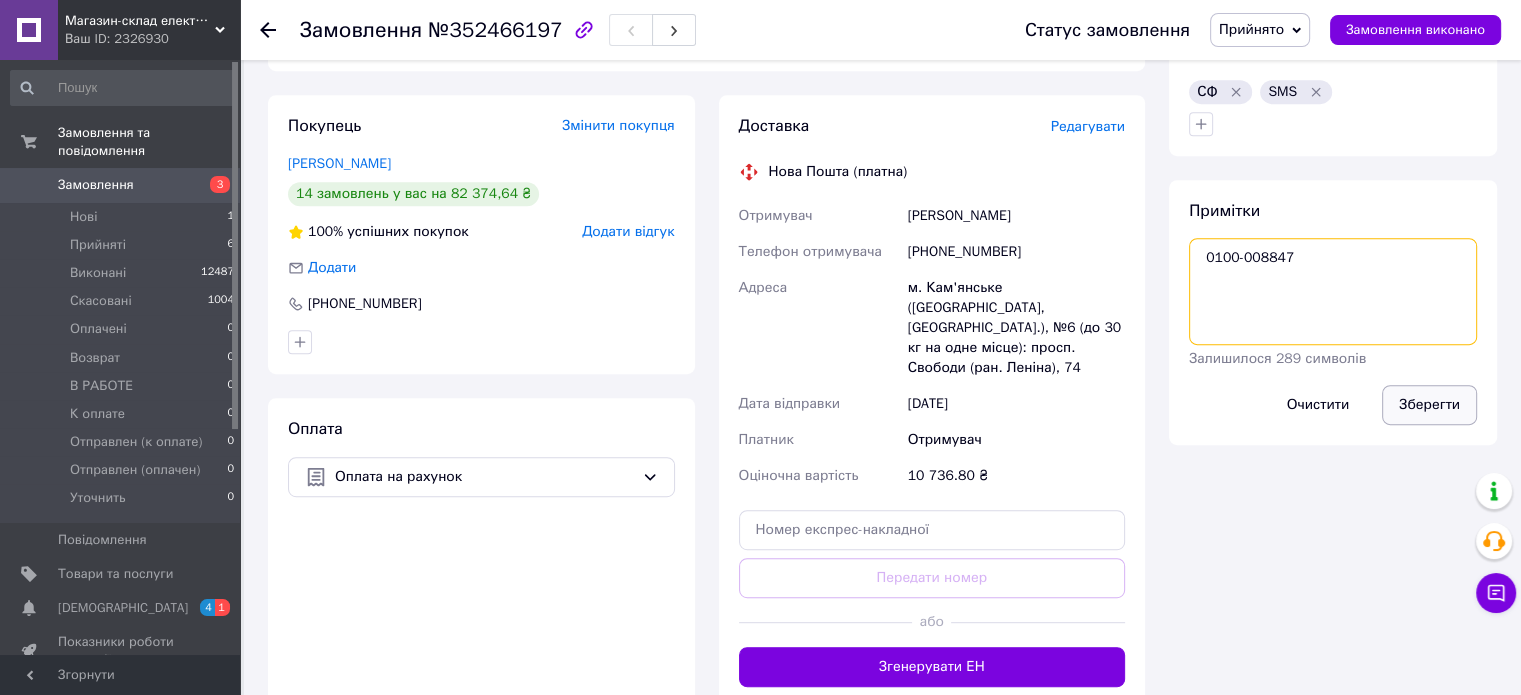 type on "0100-008847" 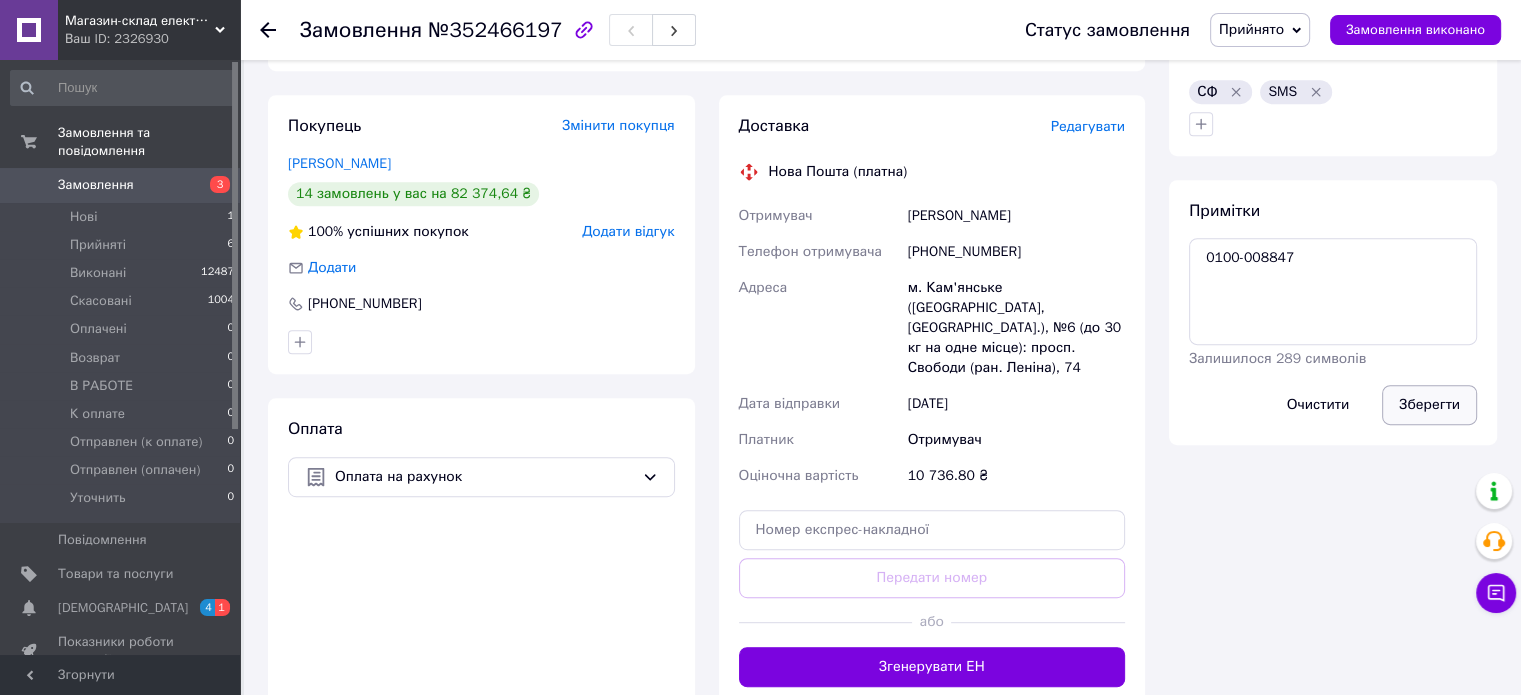 click on "Зберегти" at bounding box center [1429, 405] 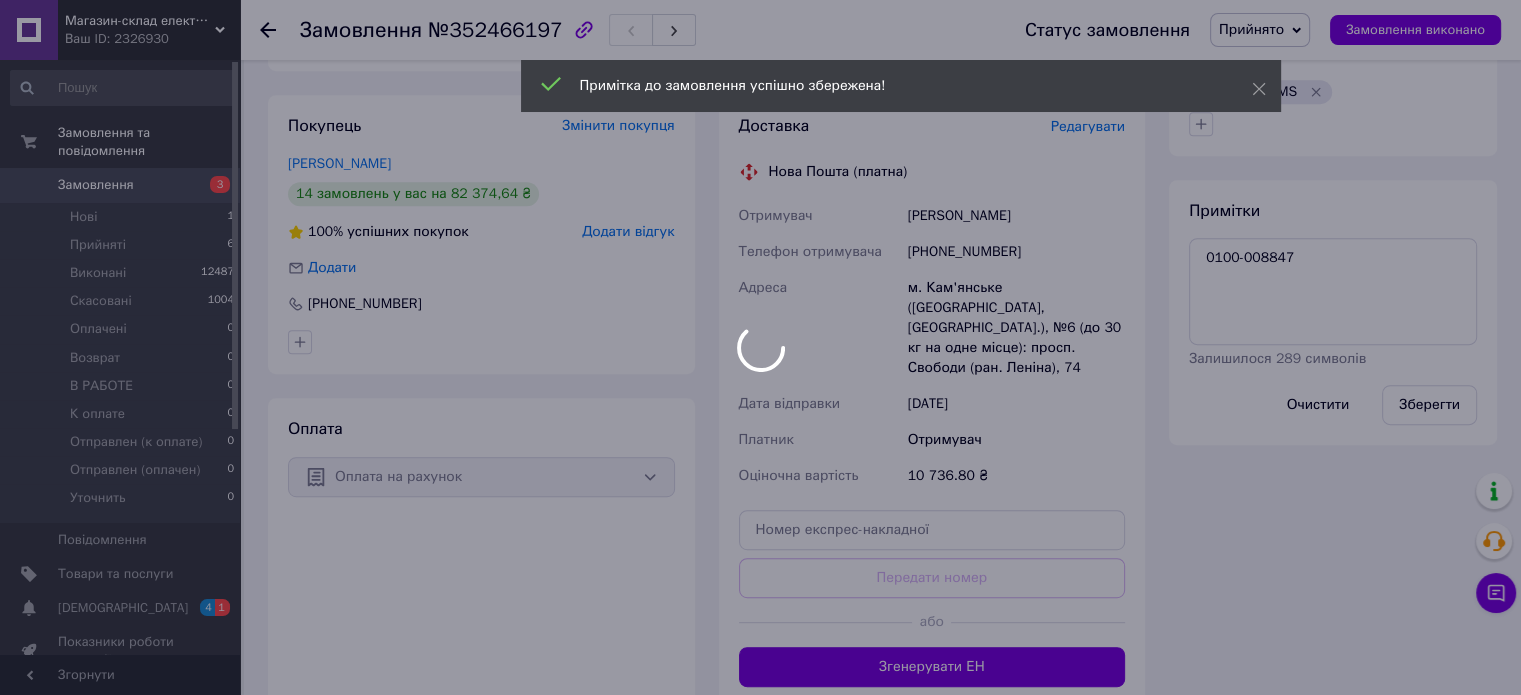 click on "№352466197" at bounding box center [495, 30] 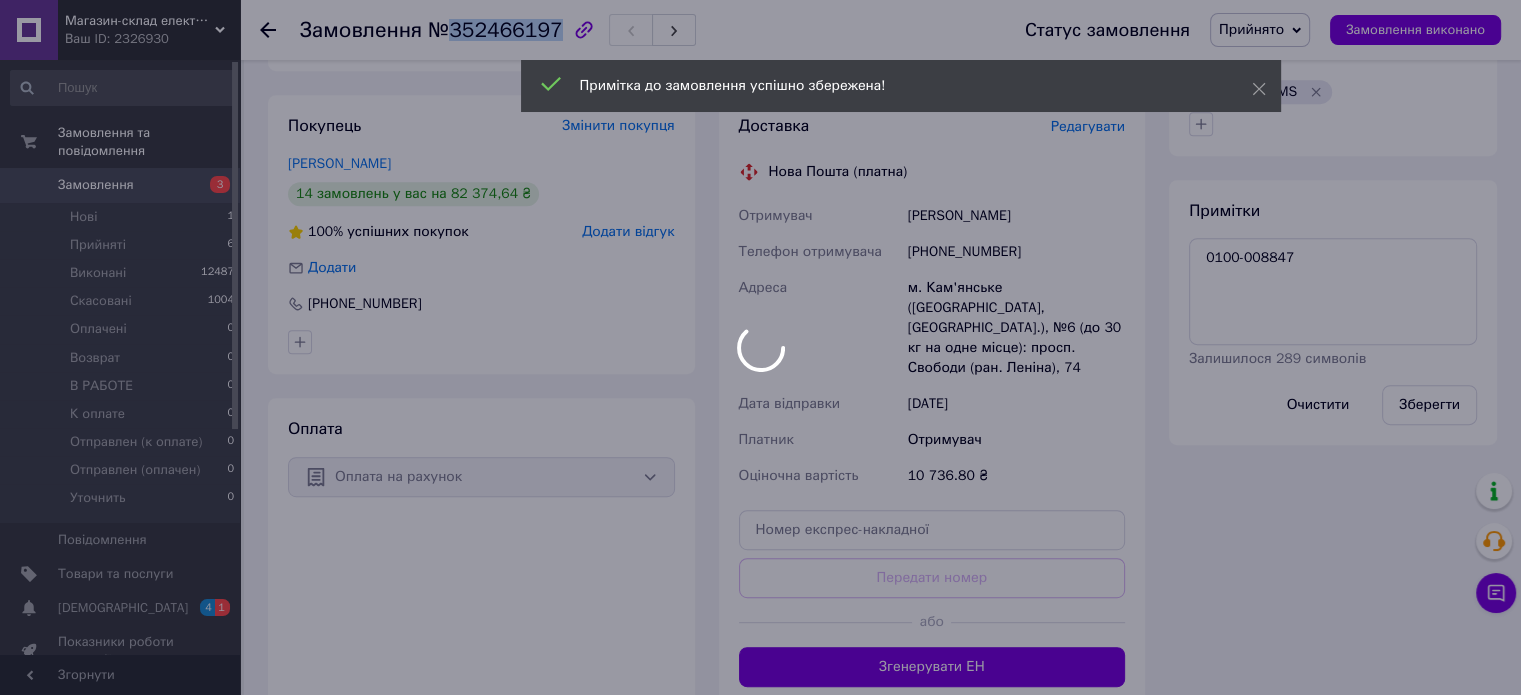 click on "Магазин-склад електроніки та побутової техніки «EUROMAX» Ваш ID: 2326930 Сайт Магазин-склад електроніки та побуто... Кабінет покупця Перевірити стан системи Сторінка на порталі Интернет-магазин "[DOMAIN_NAME]" Довідка Вийти Замовлення та повідомлення Замовлення 3 Нові 1 Прийняті 6 Виконані 12487 Скасовані 1004 Оплачені 0 Возврат 0 В РАБОТЕ 0 К оплате 0 Отправлен (к оплате) 0 Отправлен (оплачен) 0 Уточнить 0 Повідомлення 0 Товари та послуги Сповіщення 4 1 Показники роботи компанії Панель управління Відгуки Покупці Каталог ProSale Маркет 2" at bounding box center [760, 11] 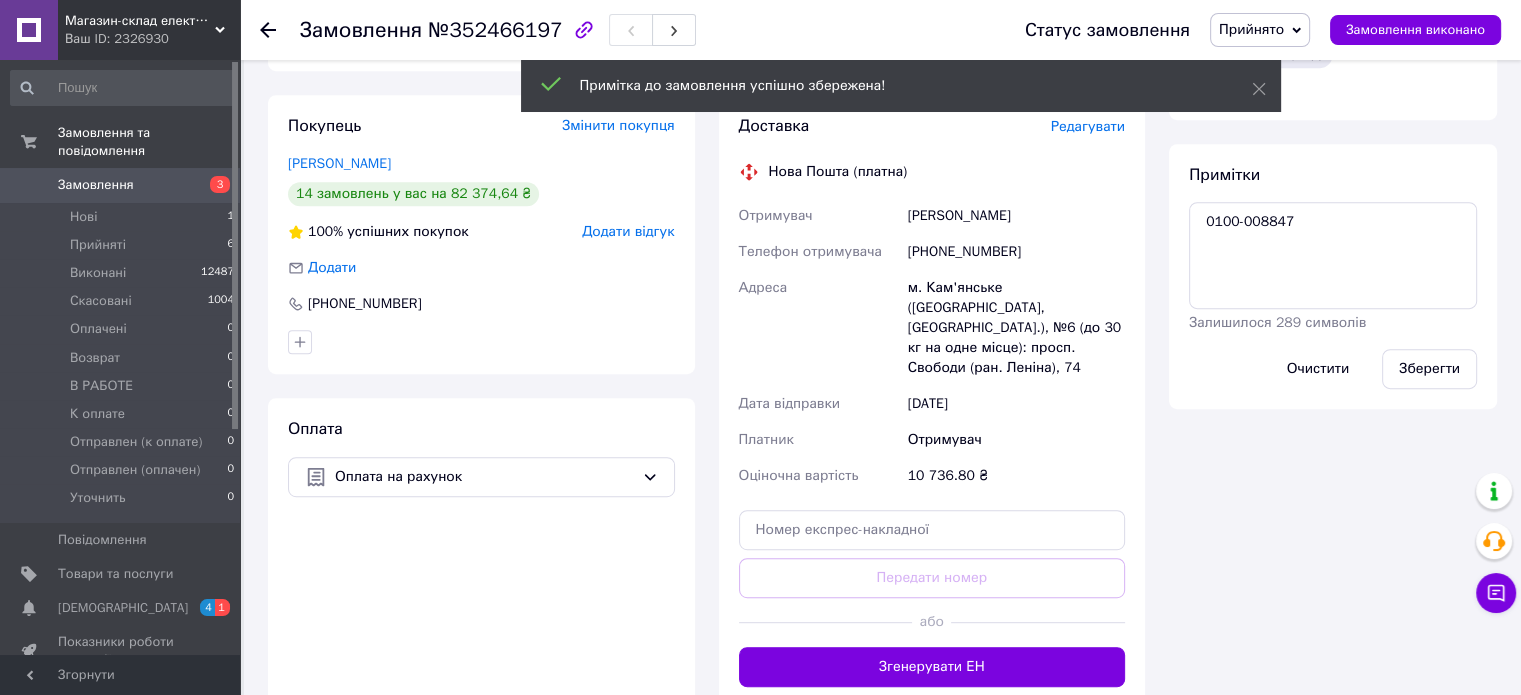 drag, startPoint x: 512, startPoint y: 26, endPoint x: 483, endPoint y: 22, distance: 29.274563 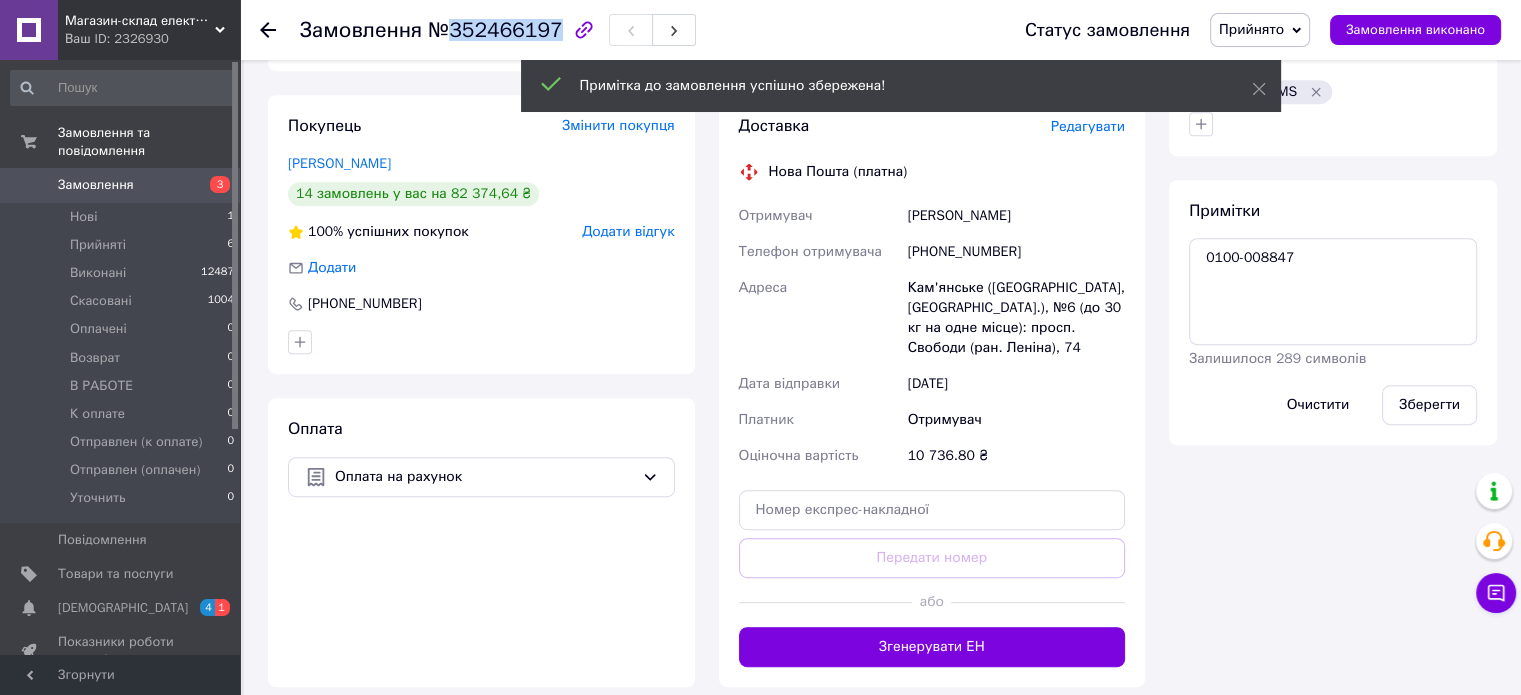 click on "№352466197" at bounding box center [495, 30] 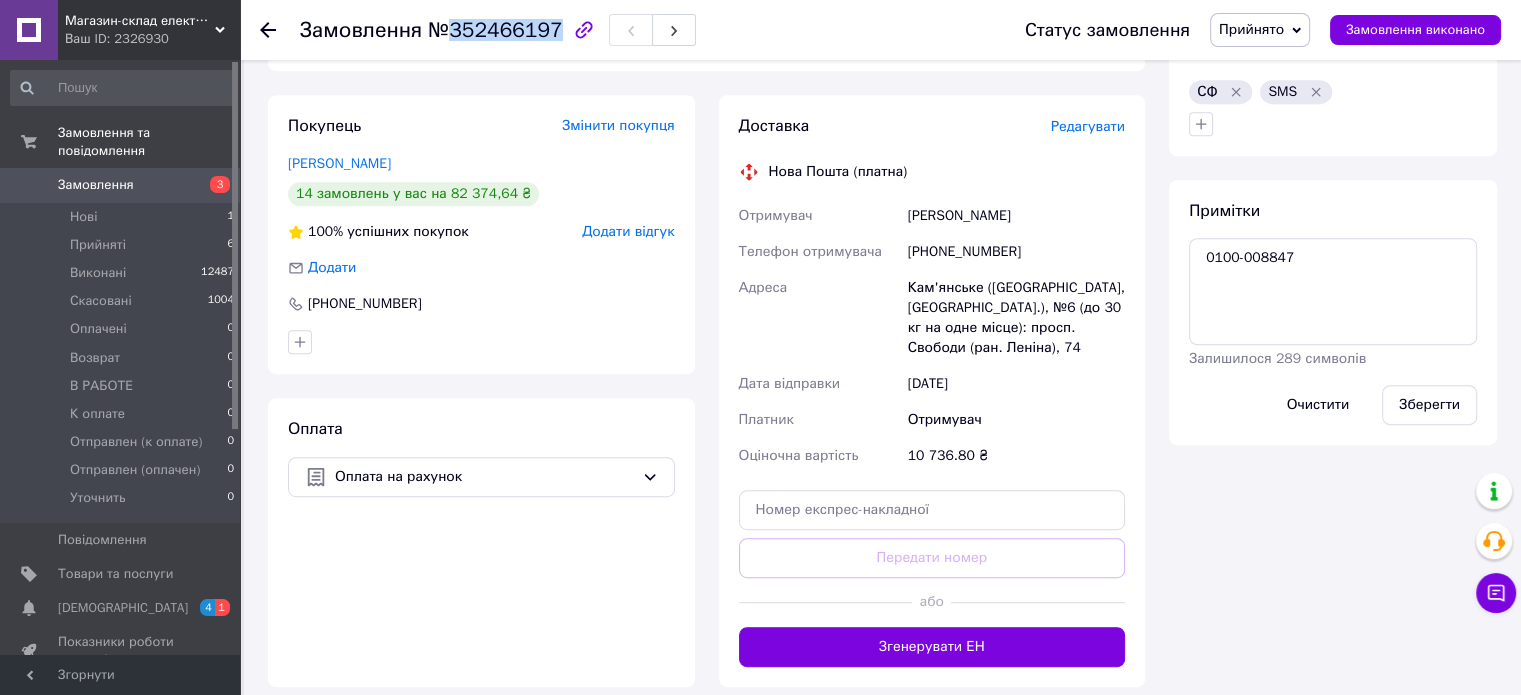drag, startPoint x: 1084, startPoint y: 359, endPoint x: 772, endPoint y: 167, distance: 366.3441 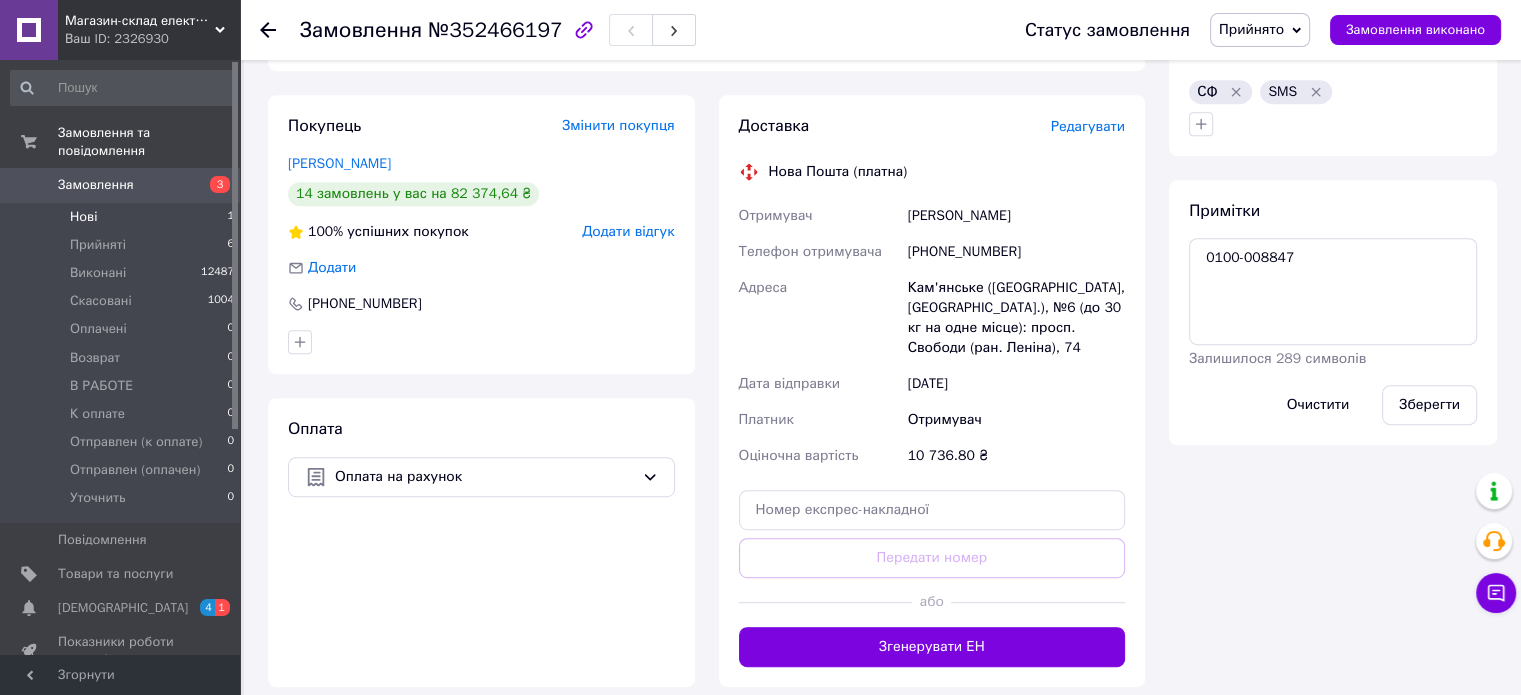 click on "Нові 1" at bounding box center (123, 217) 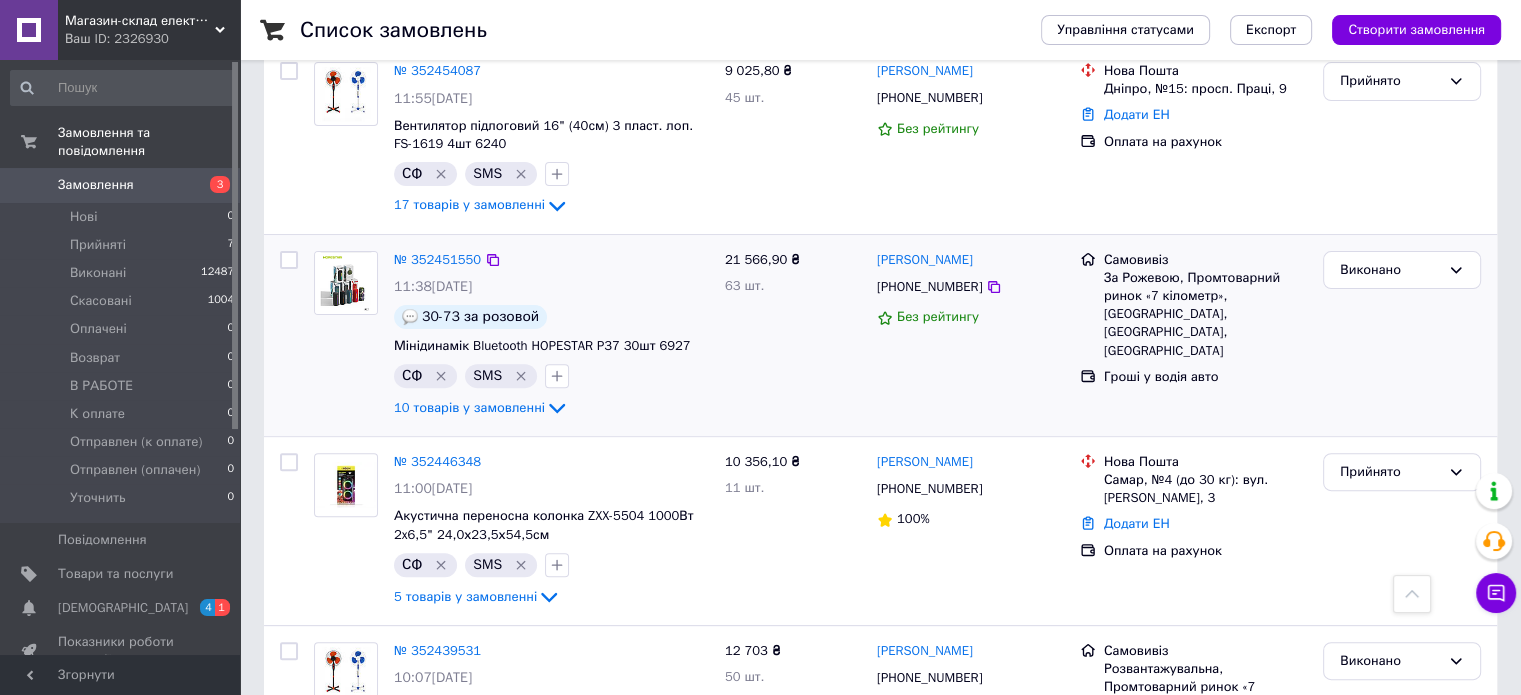scroll, scrollTop: 600, scrollLeft: 0, axis: vertical 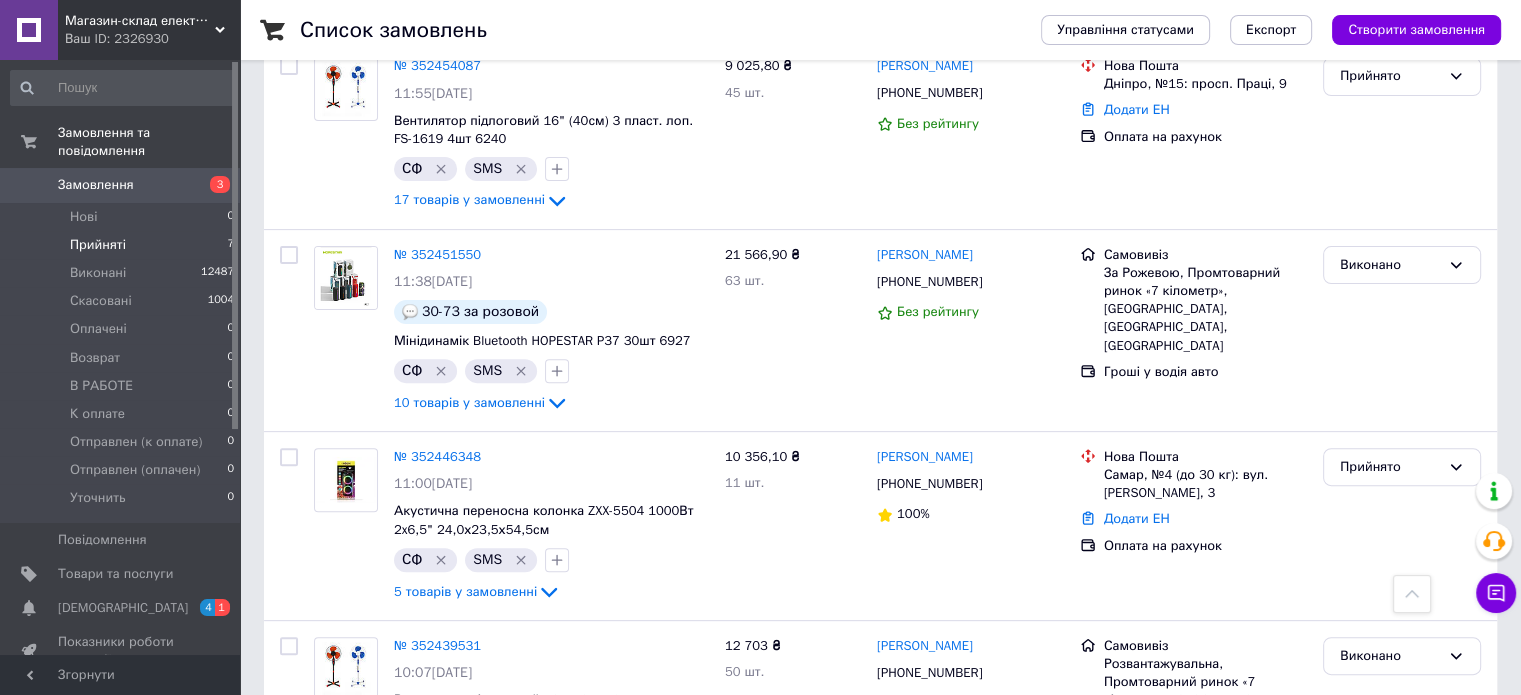 click on "Прийняті 7" at bounding box center (123, 245) 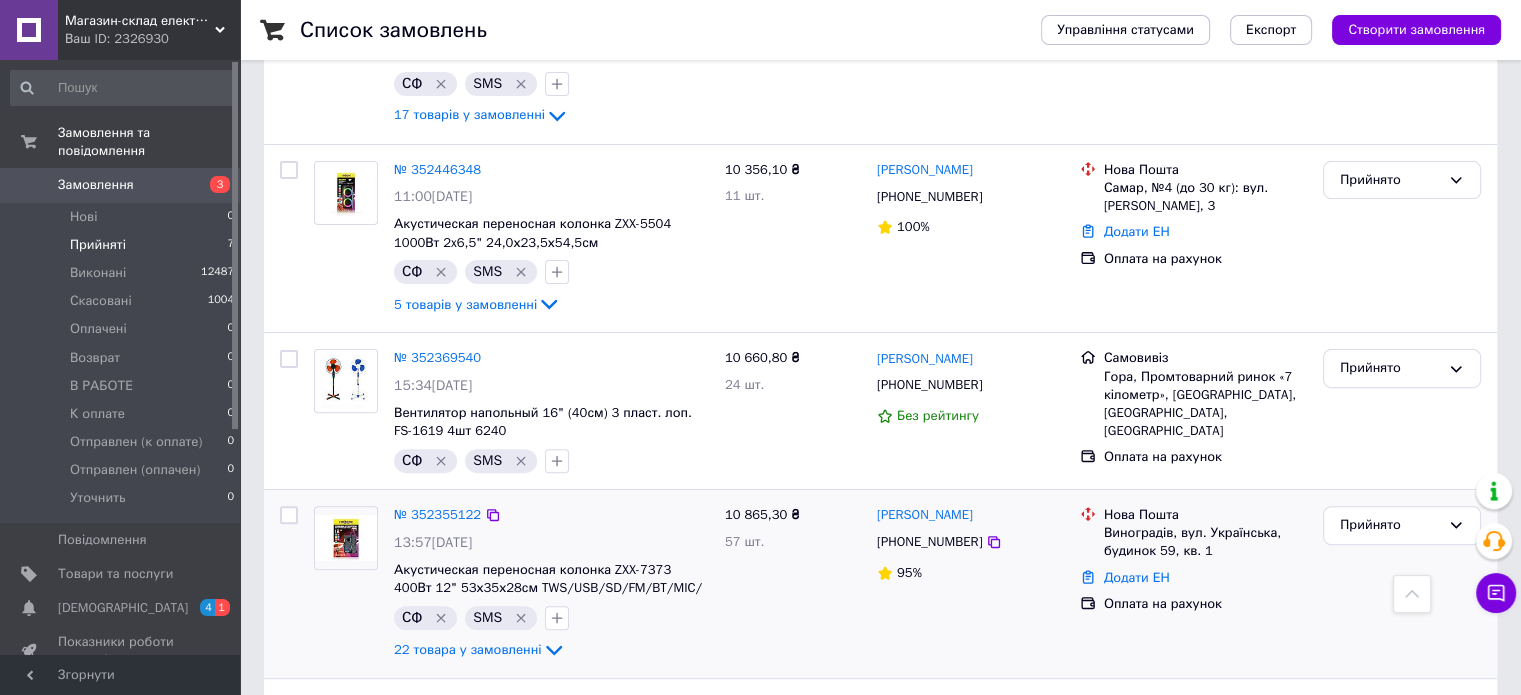 scroll, scrollTop: 600, scrollLeft: 0, axis: vertical 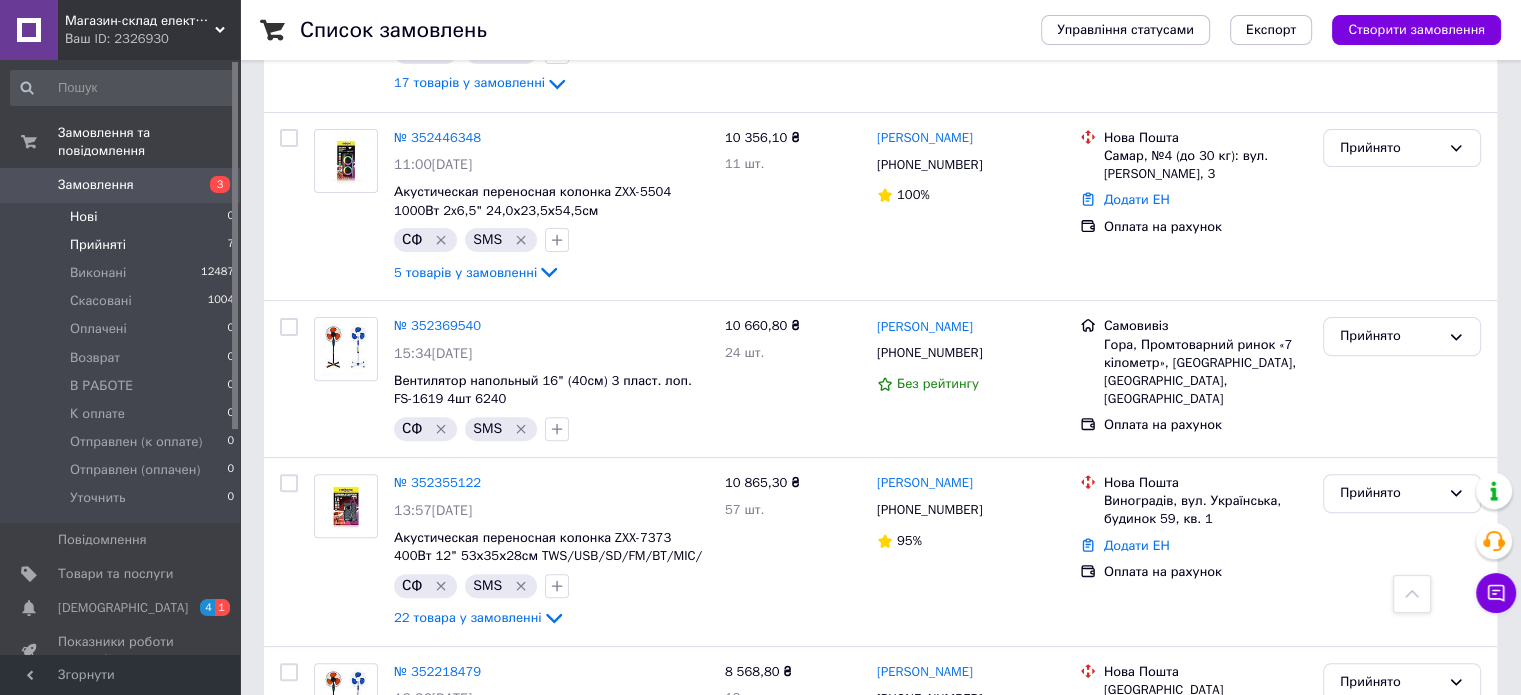 click on "Нові 0" at bounding box center (123, 217) 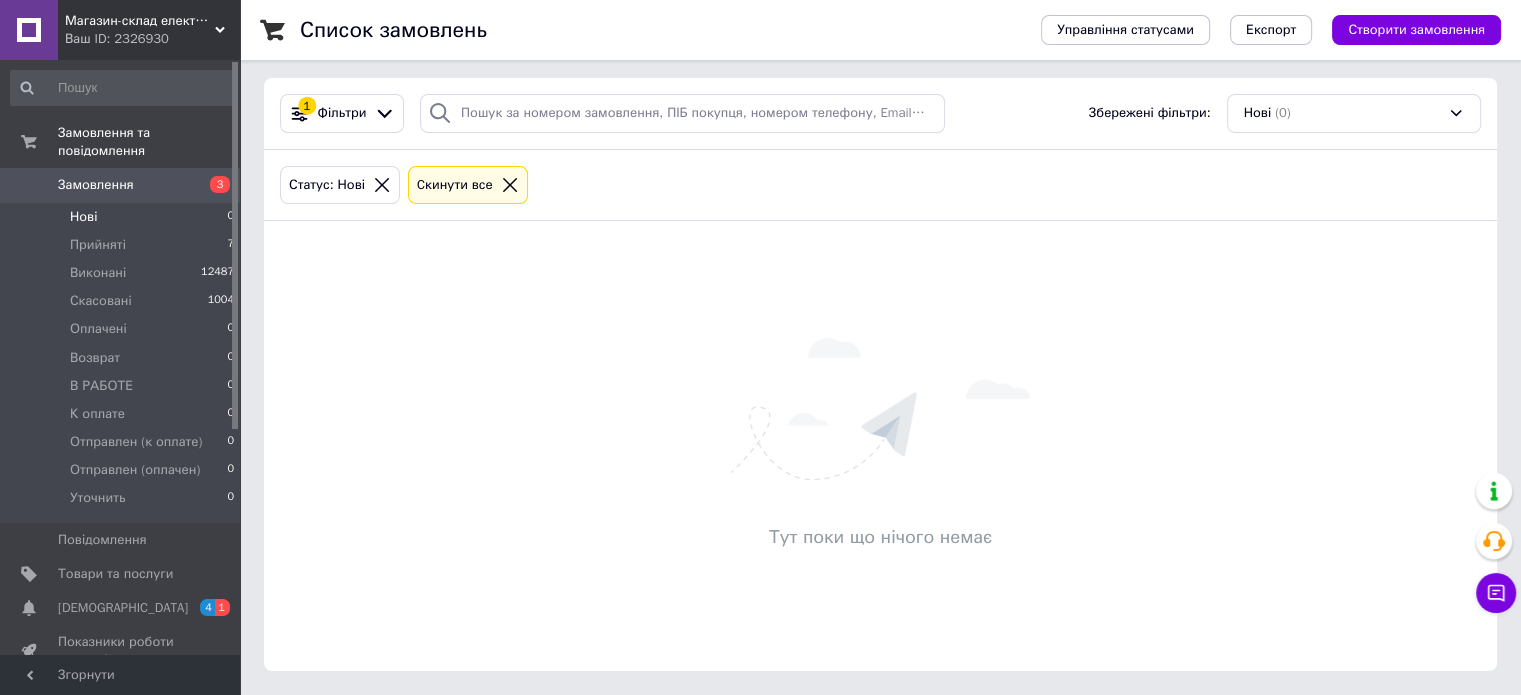 scroll, scrollTop: 0, scrollLeft: 0, axis: both 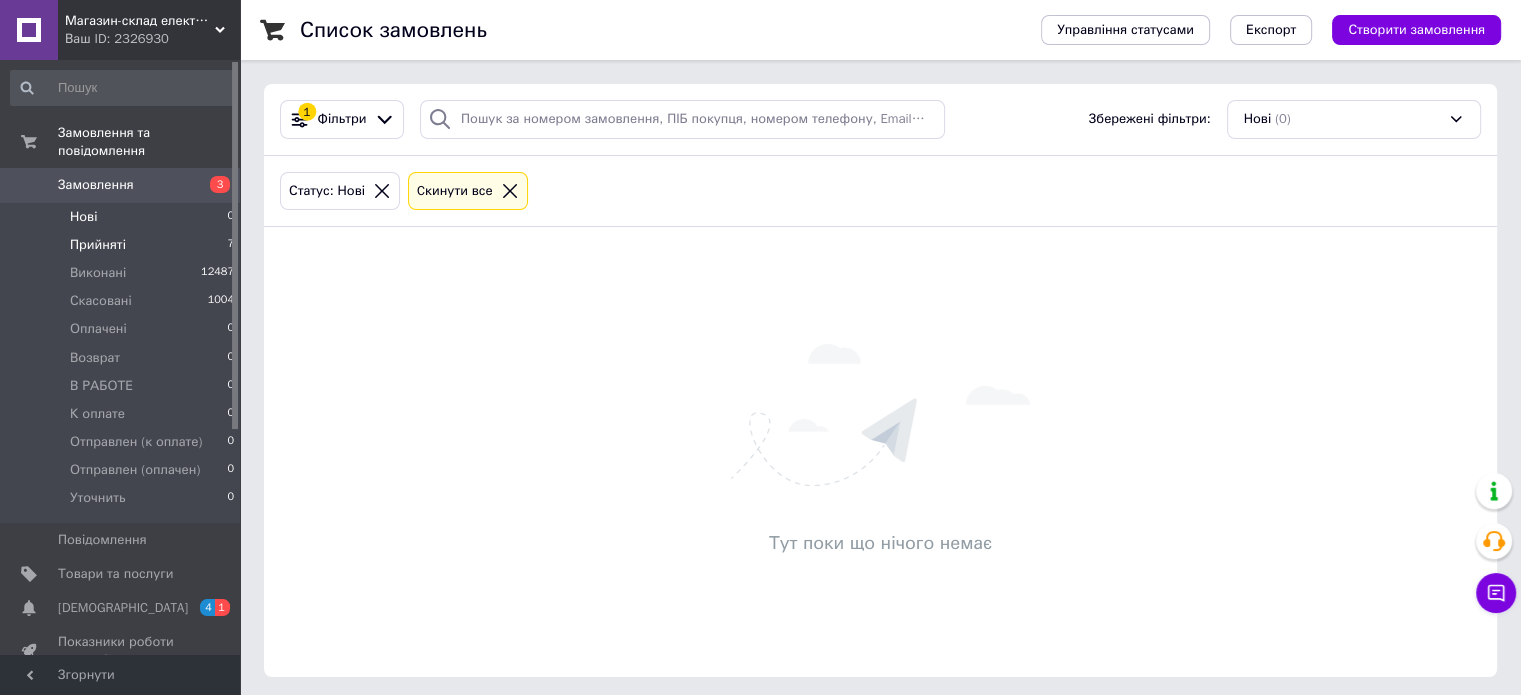 click on "Прийняті 7" at bounding box center [123, 245] 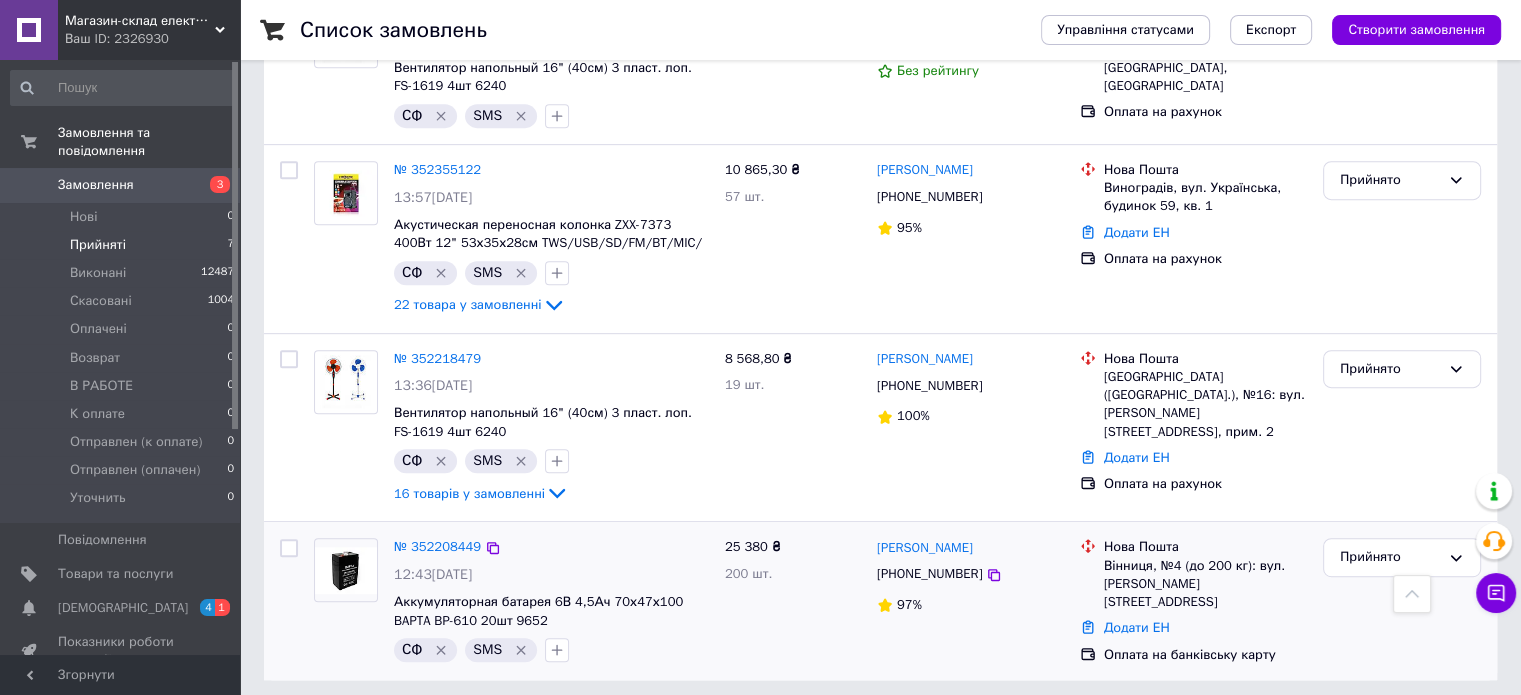 scroll, scrollTop: 917, scrollLeft: 0, axis: vertical 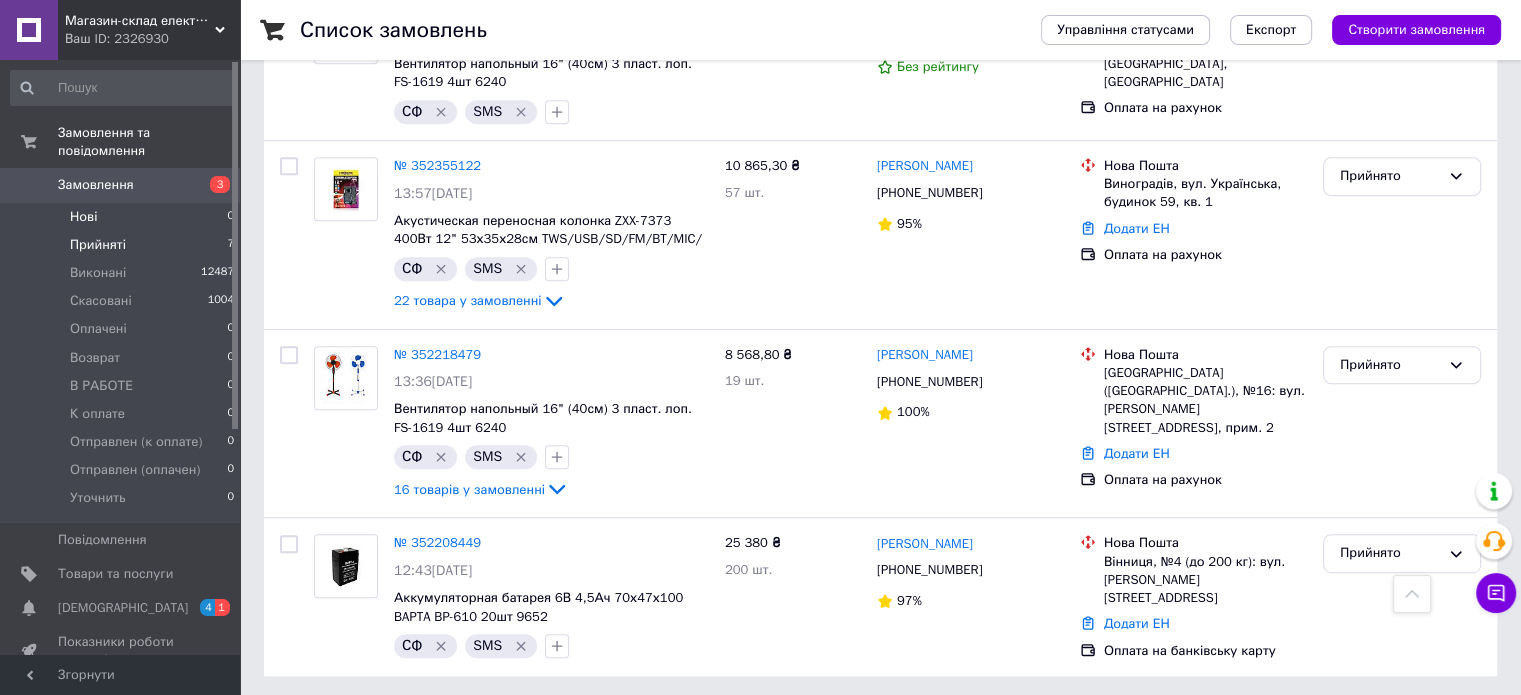 click on "Нові 0" at bounding box center [123, 217] 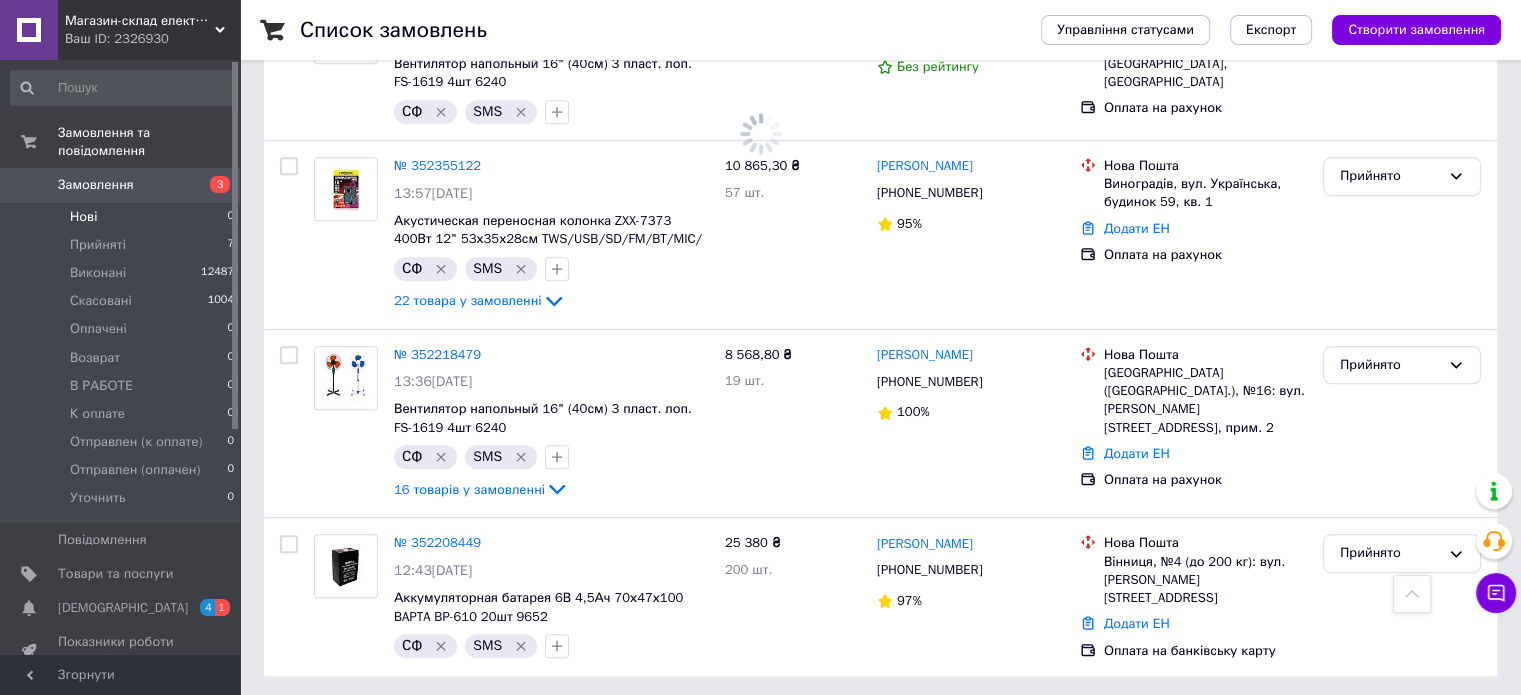 scroll, scrollTop: 0, scrollLeft: 0, axis: both 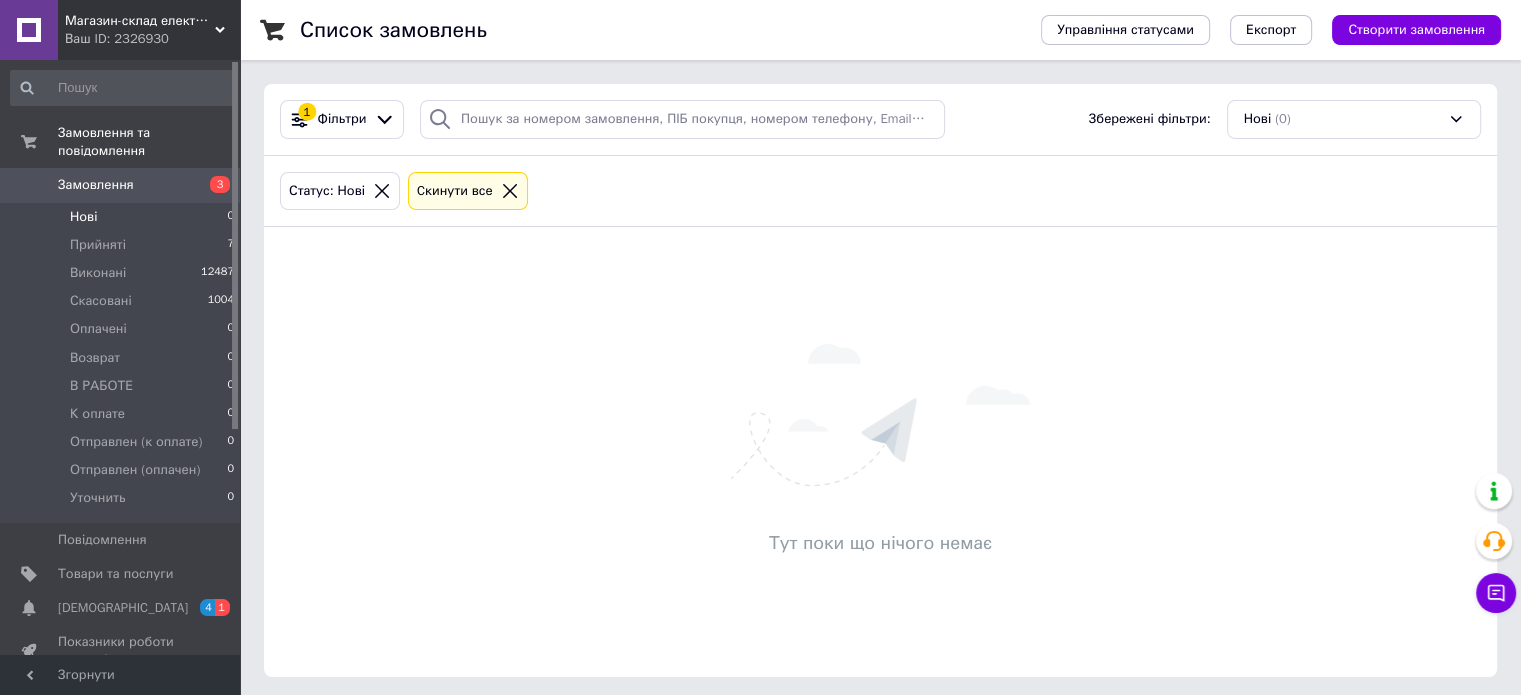 click on "Нові 0" at bounding box center [123, 217] 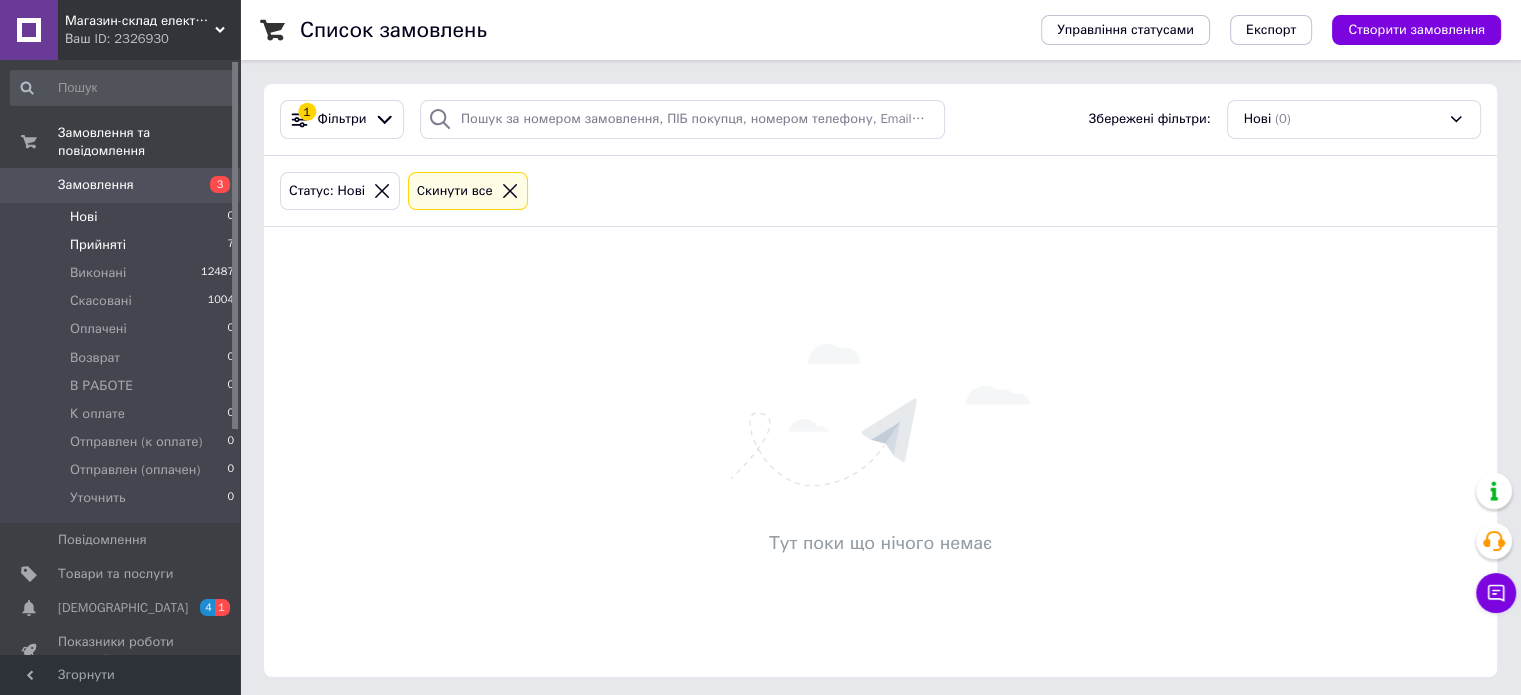 click on "Прийняті 7" at bounding box center [123, 245] 